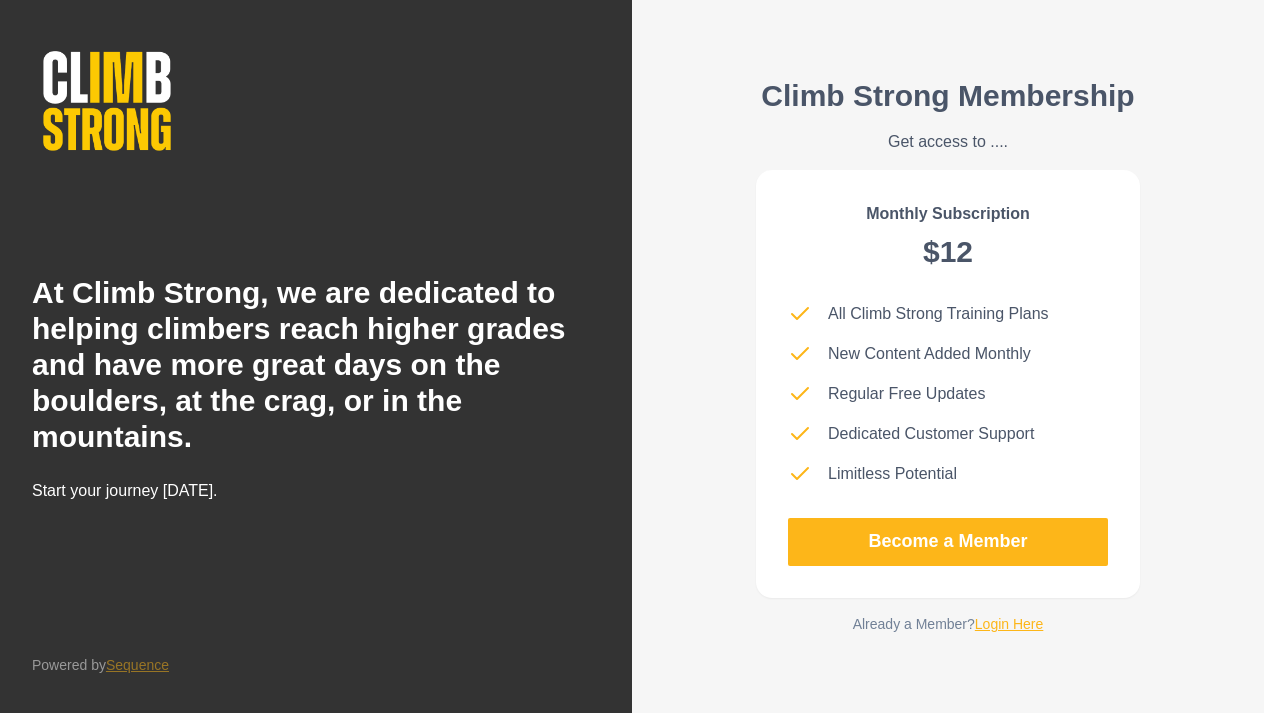 scroll, scrollTop: 0, scrollLeft: 0, axis: both 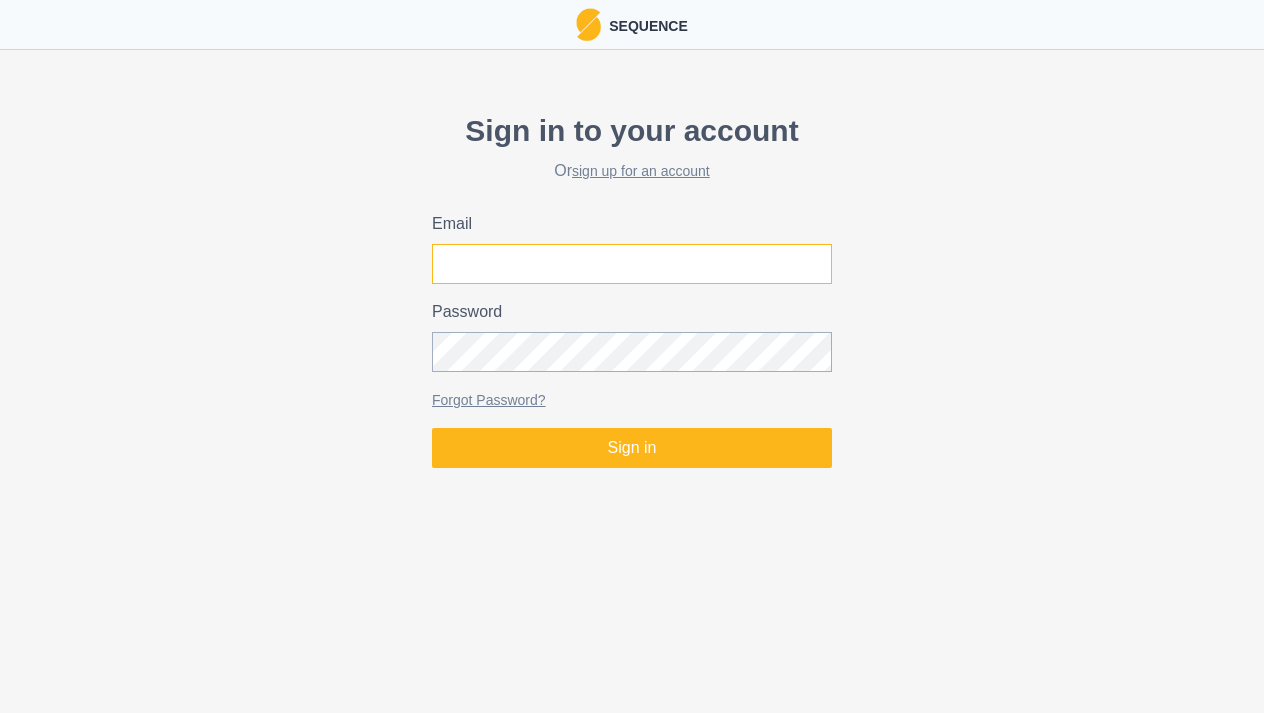 type on "j" 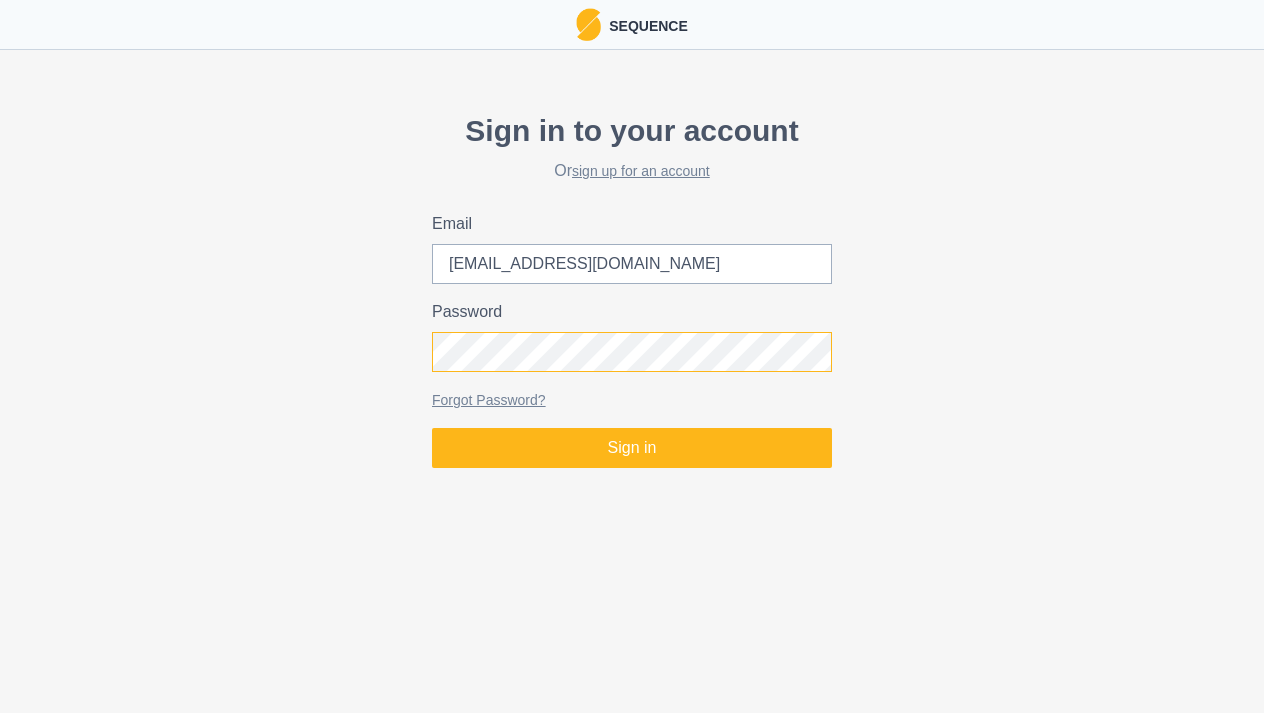 click on "Sign in" at bounding box center (632, 448) 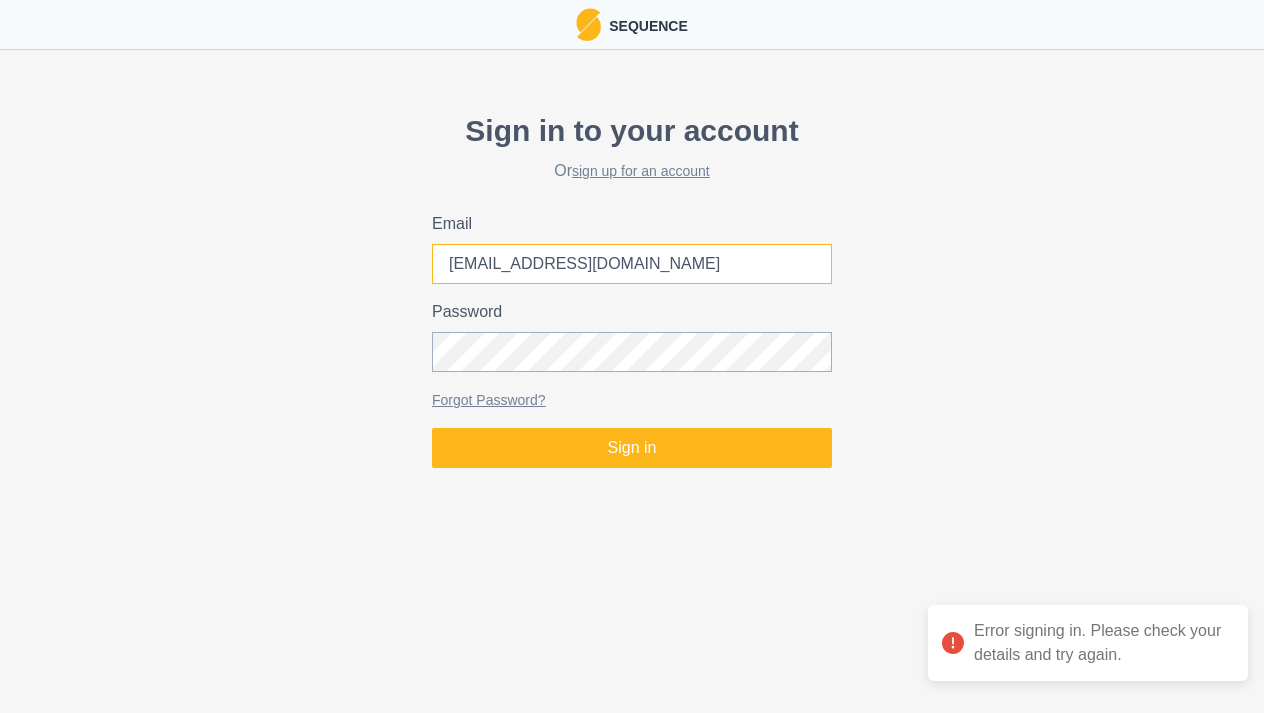 click on "[EMAIL_ADDRESS][DOMAIN_NAME]" at bounding box center [632, 264] 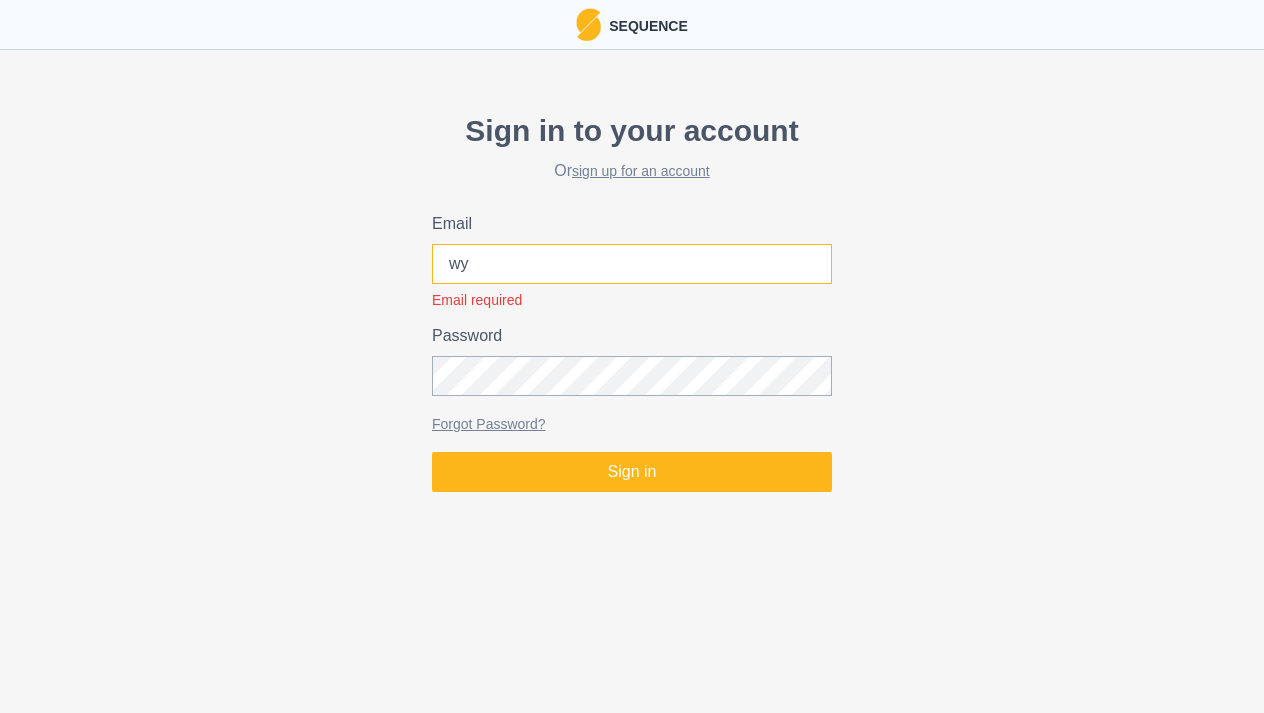 type on "w" 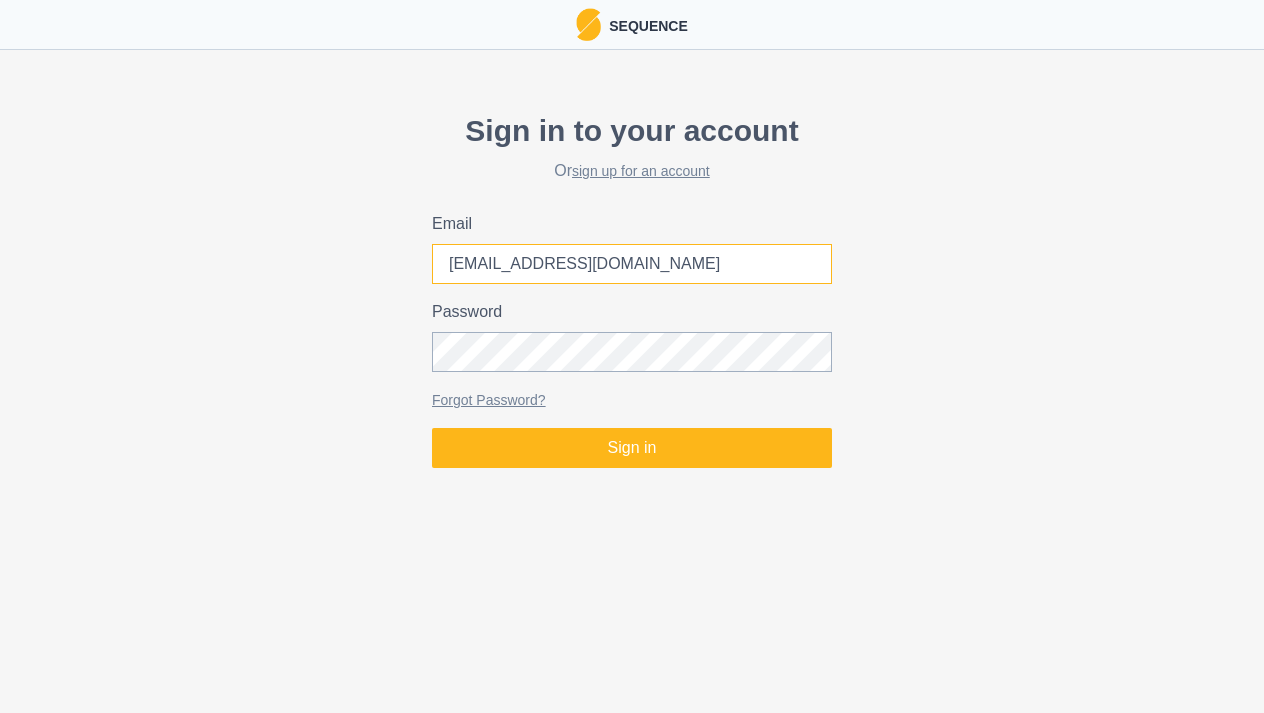 type on "[EMAIL_ADDRESS][DOMAIN_NAME]" 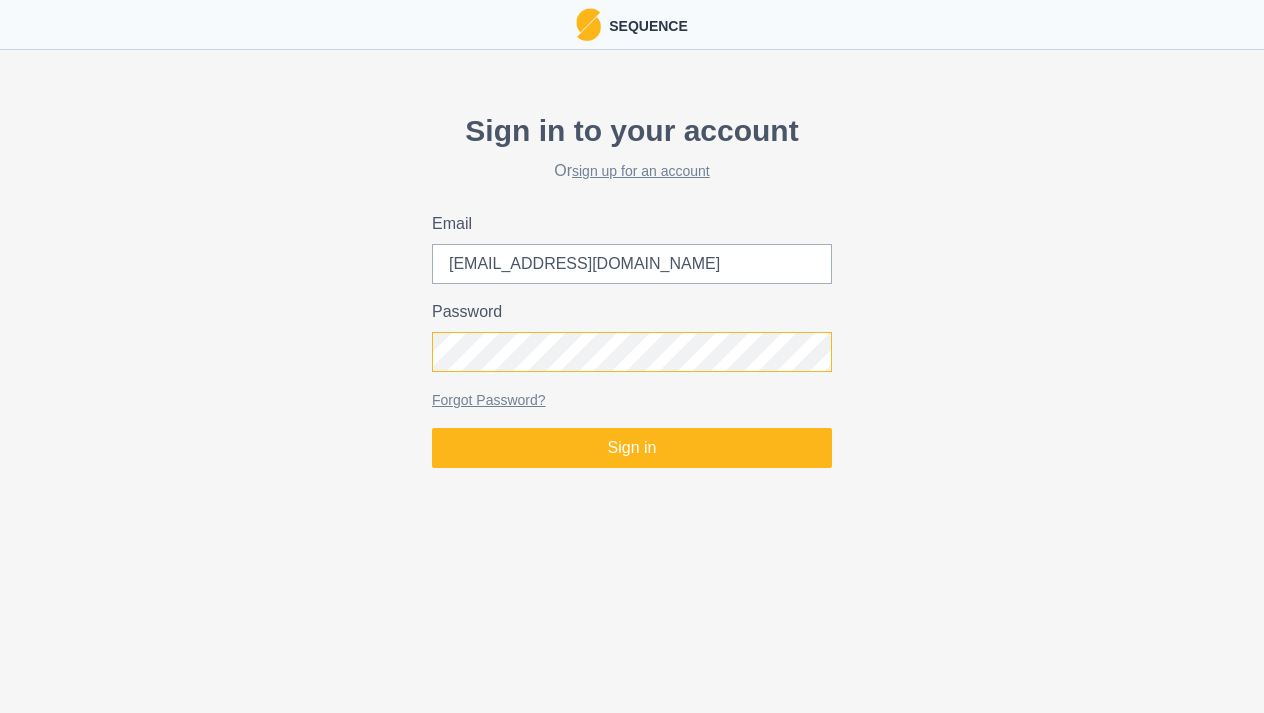 click on "Sign in" at bounding box center (632, 448) 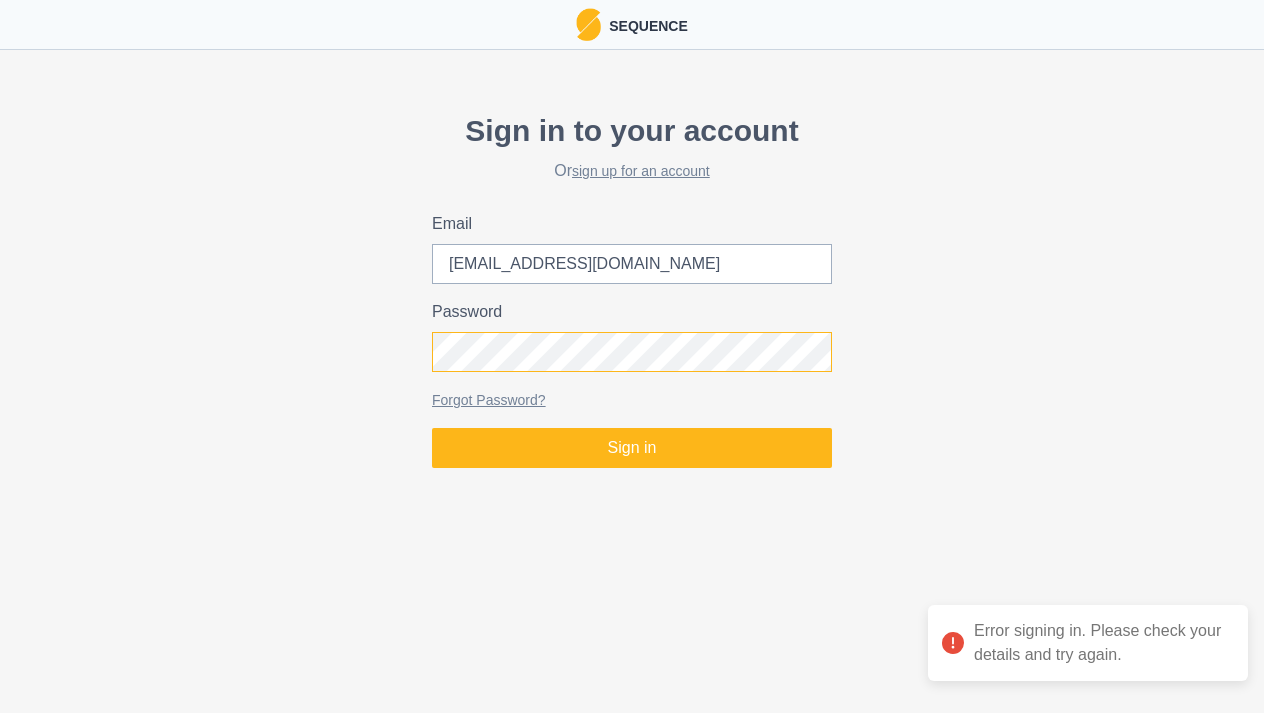 click on "Sign in" at bounding box center (632, 448) 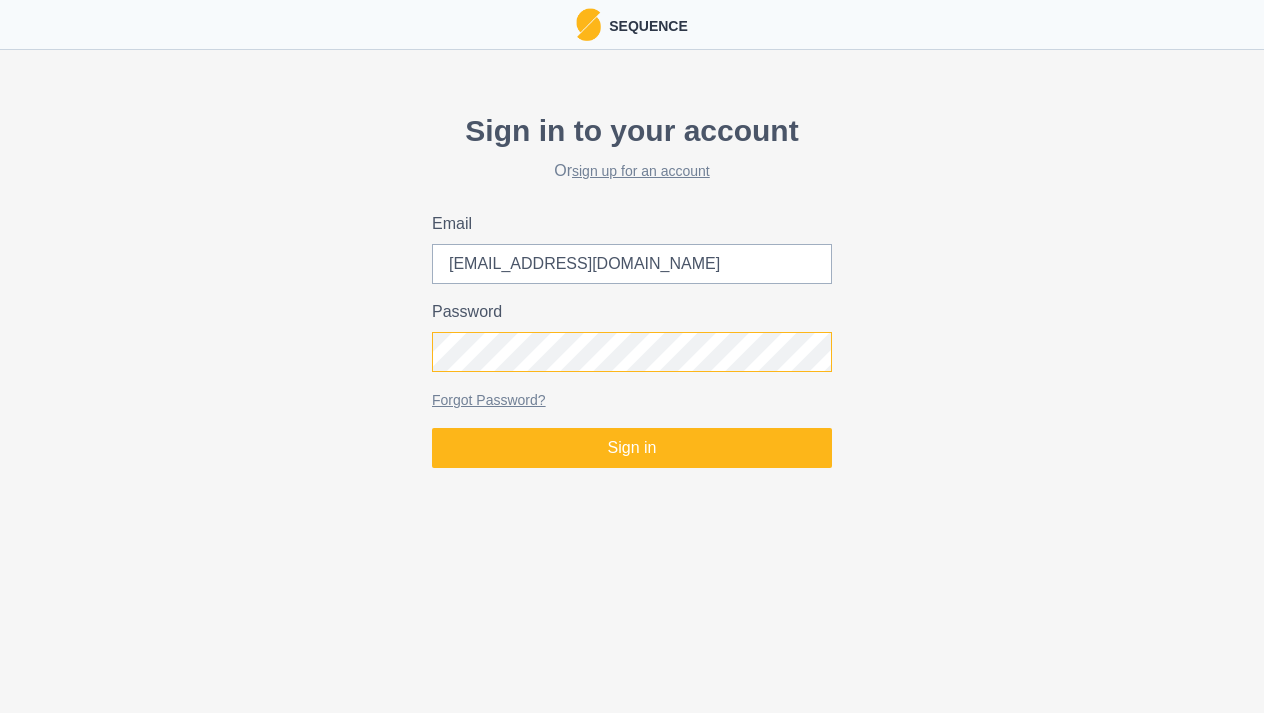 click on "Sign in" at bounding box center (632, 448) 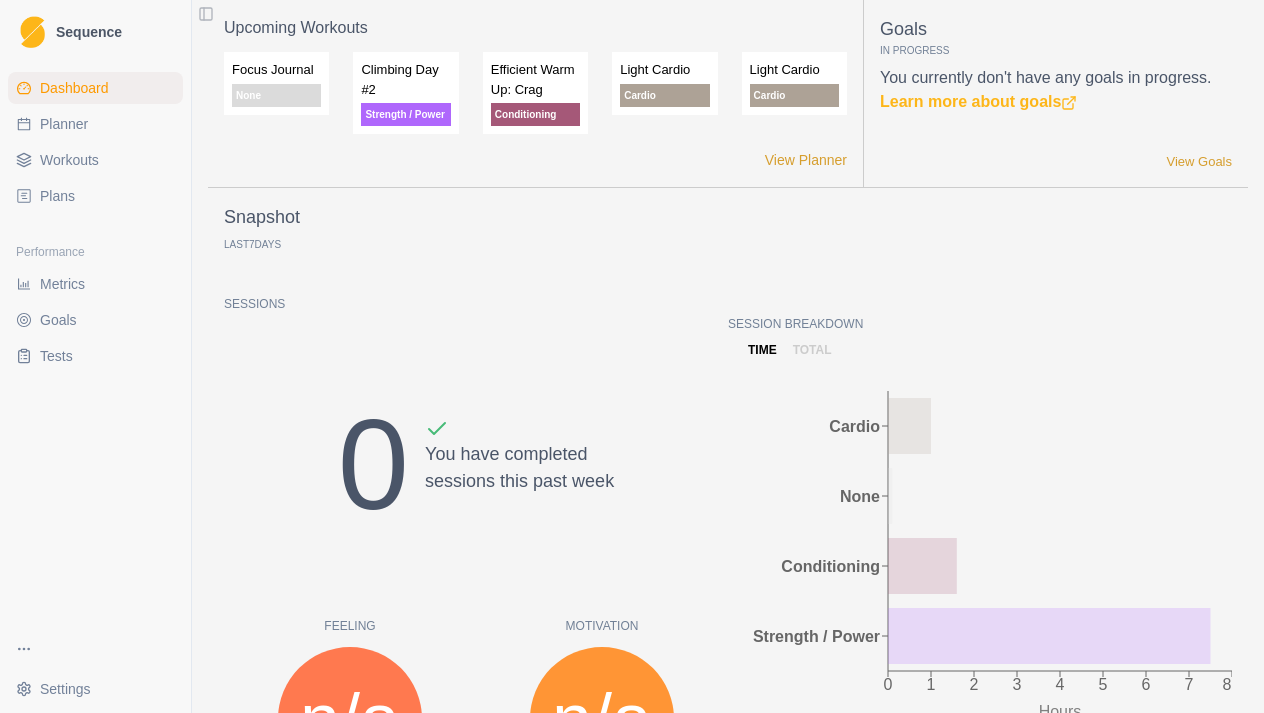 click on "Planner" at bounding box center [64, 124] 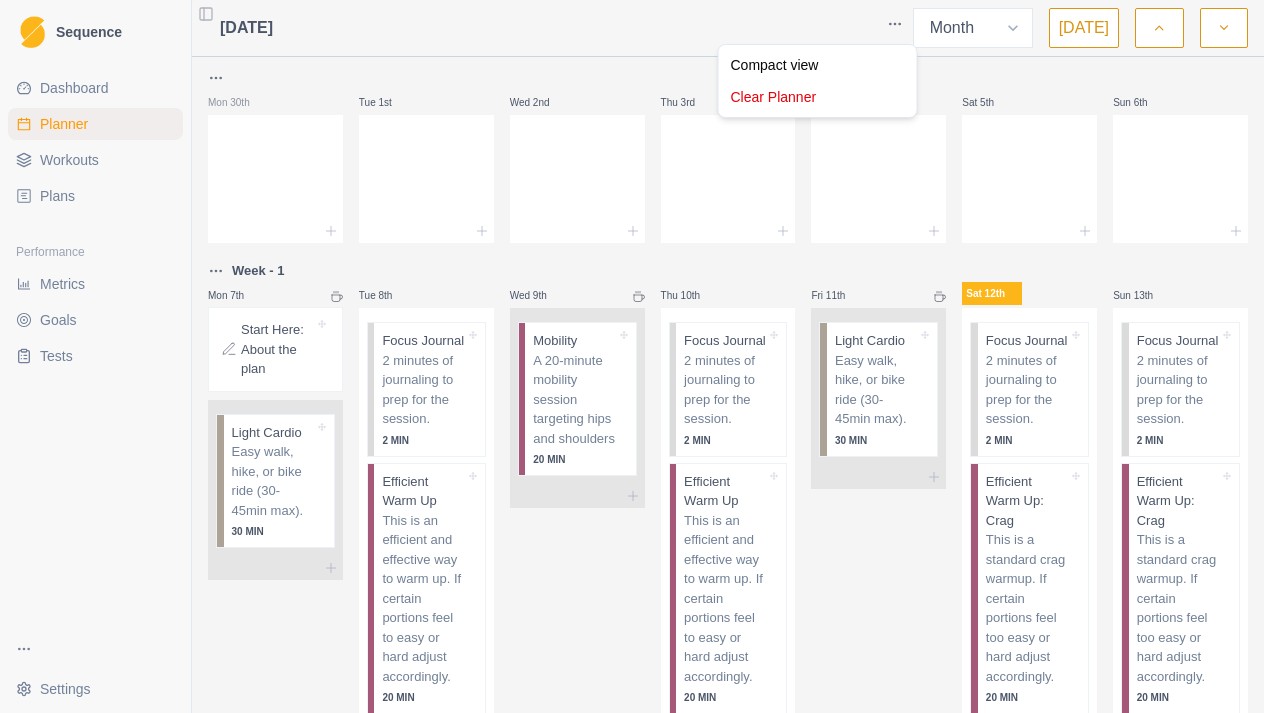 click on "Sequence Dashboard Planner Workouts Plans Performance Metrics Goals Tests Settings Toggle Sidebar [DATE] Week Month [DATE] Mon 30th Tue 1st Wed 2nd Thu 3rd Fri 4th Sat 5th Sun 6th Week - 1 Mon 7th Start Here: About the plan Light Cardio Easy walk, hike, or bike ride (30-45min max).
30 MIN Tue 8th Focus Journal 2 minutes of journaling to prep for the session. 2 MIN Efficient Warm Up This is an efficient and effective way to warm up. If certain portions feel to easy or hard adjust accordingly. 20 MIN A-lactic Boulders OTM This will be an entire session of boulders on the minute (OTM). Do a warmup set of 5 pretty easy problems, then begin boulders OTM at your normal easy-medium grade for OTM work. 1 HR Integrated Strength Off-the-wall strength training for 3 sets of each exercise 1 HR Wed 9th Mobility A 20-minute mobility session targeting hips and shoulders 20 MIN Thu 10th Focus Journal 2 minutes of journaling to prep for the session. 2 MIN Efficient Warm Up 20 MIN Hard Level Bouldering 2 MIN" at bounding box center (632, 356) 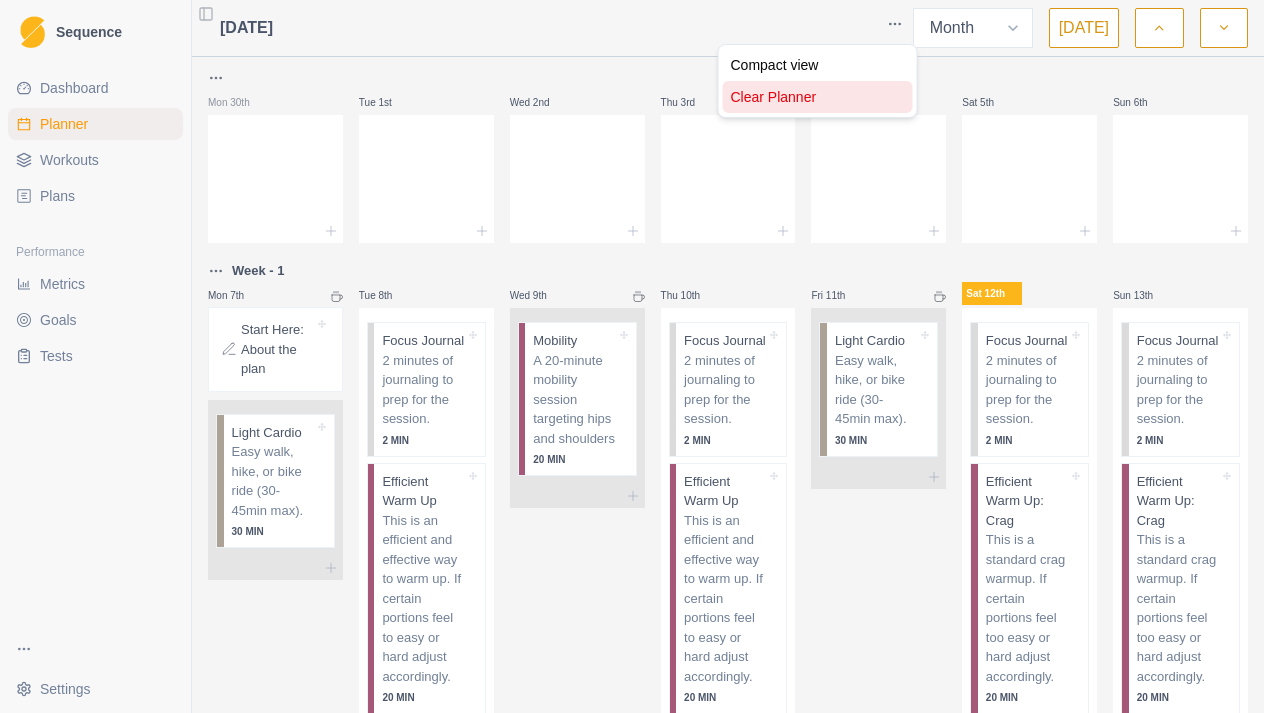 click on "Clear Planner" at bounding box center (818, 97) 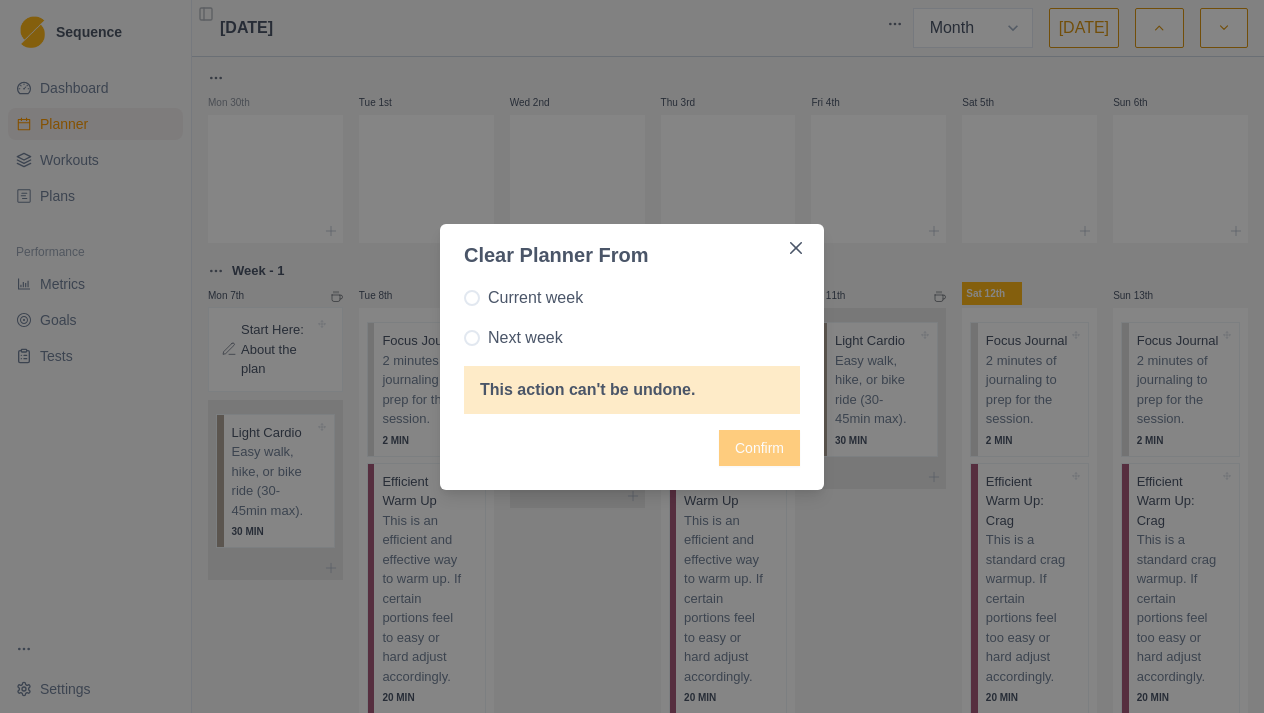 click at bounding box center (472, 298) 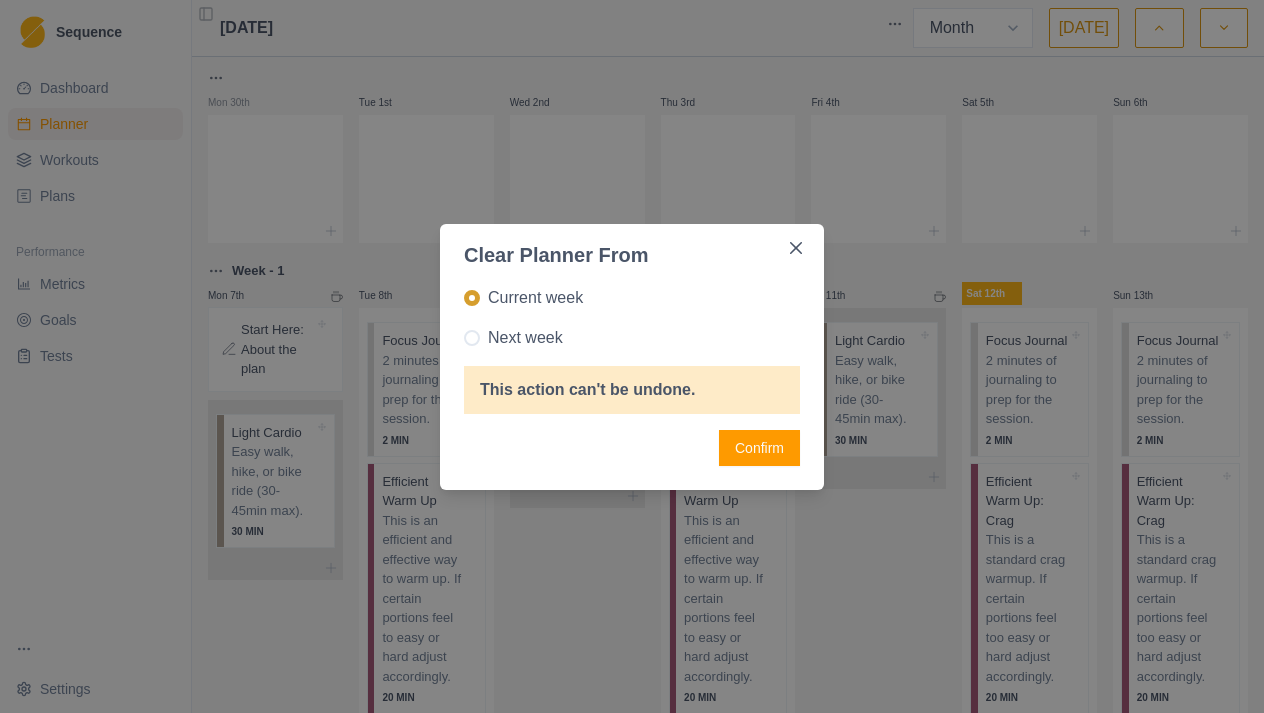 click on "Confirm" at bounding box center (759, 448) 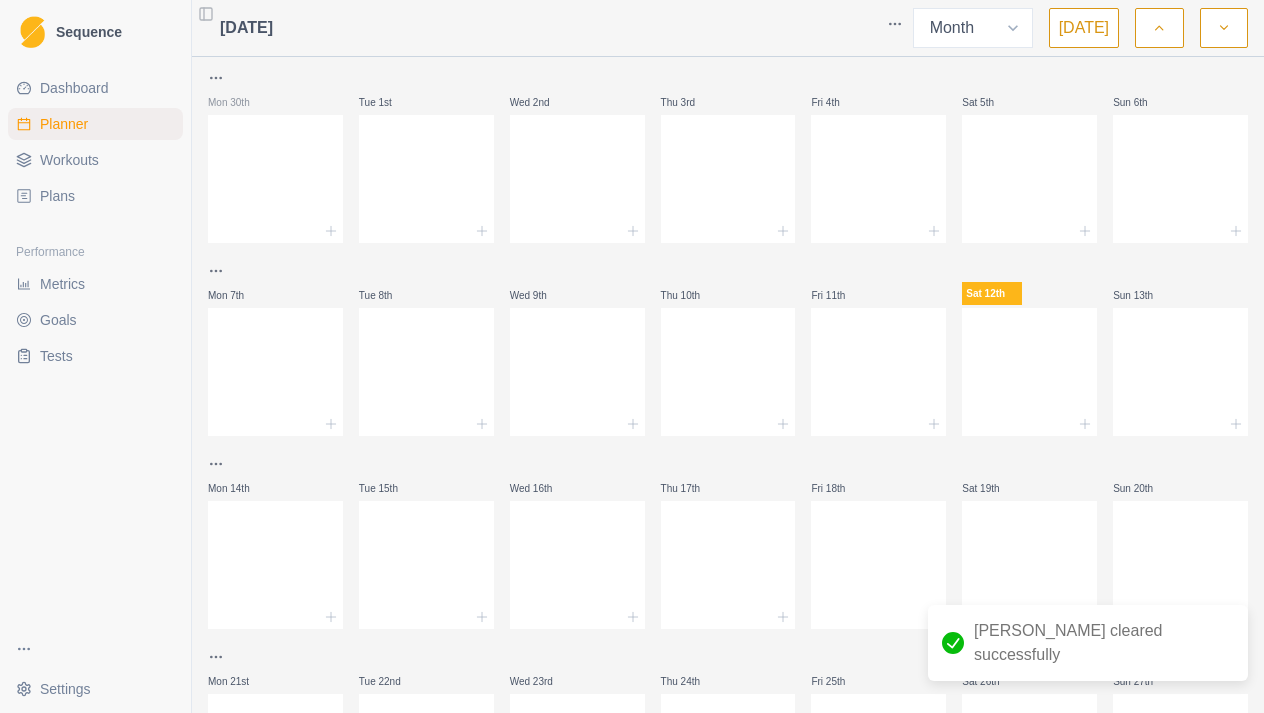 click on "Workouts" at bounding box center (69, 160) 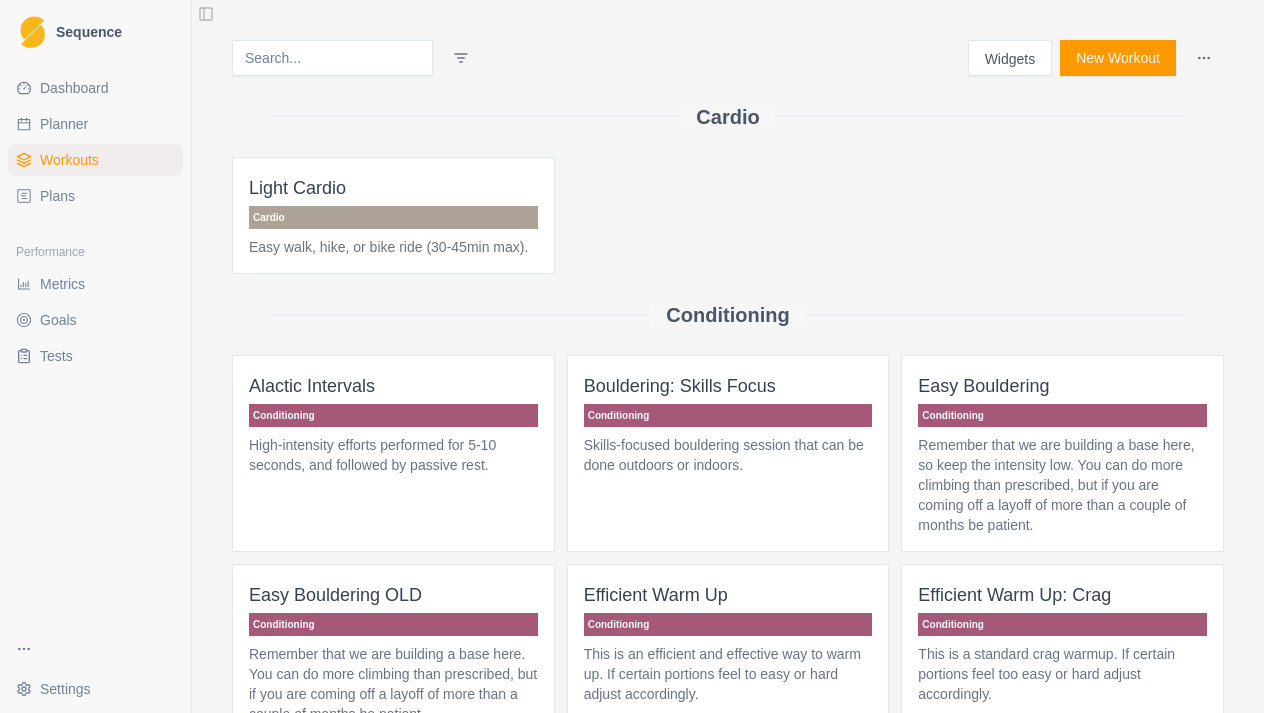 click on "Plans" at bounding box center [57, 196] 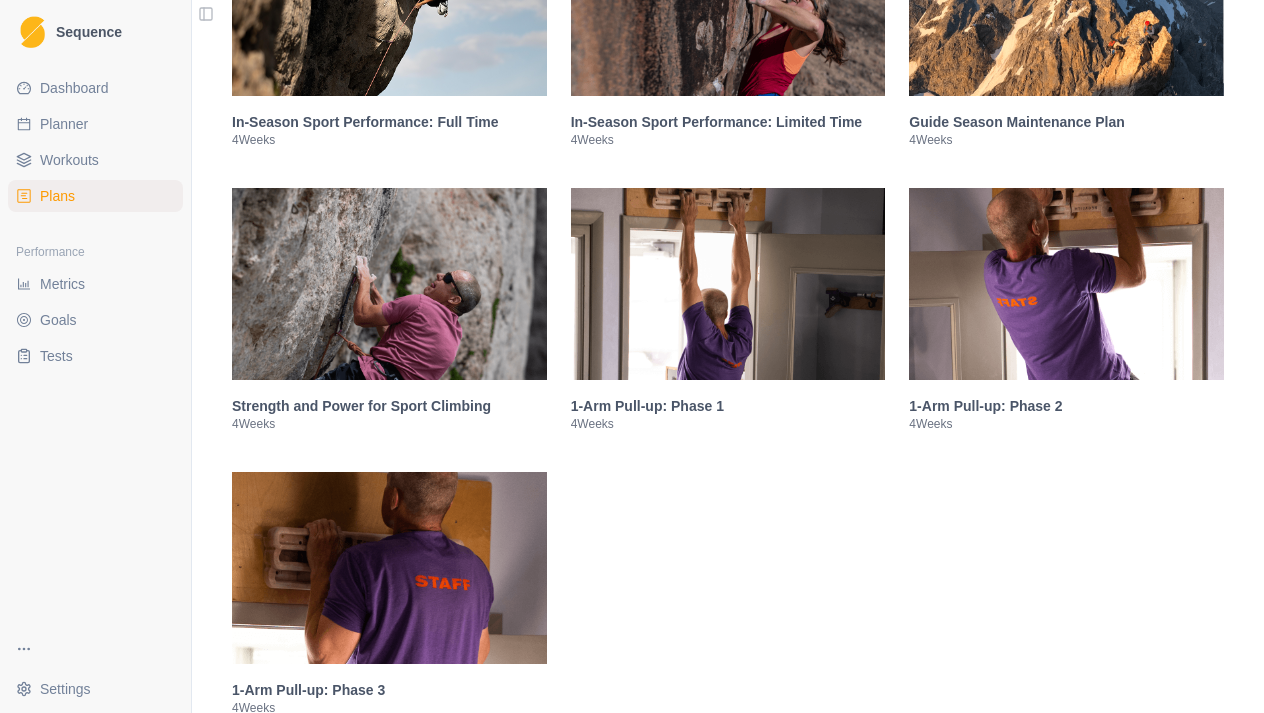 scroll, scrollTop: 2794, scrollLeft: 0, axis: vertical 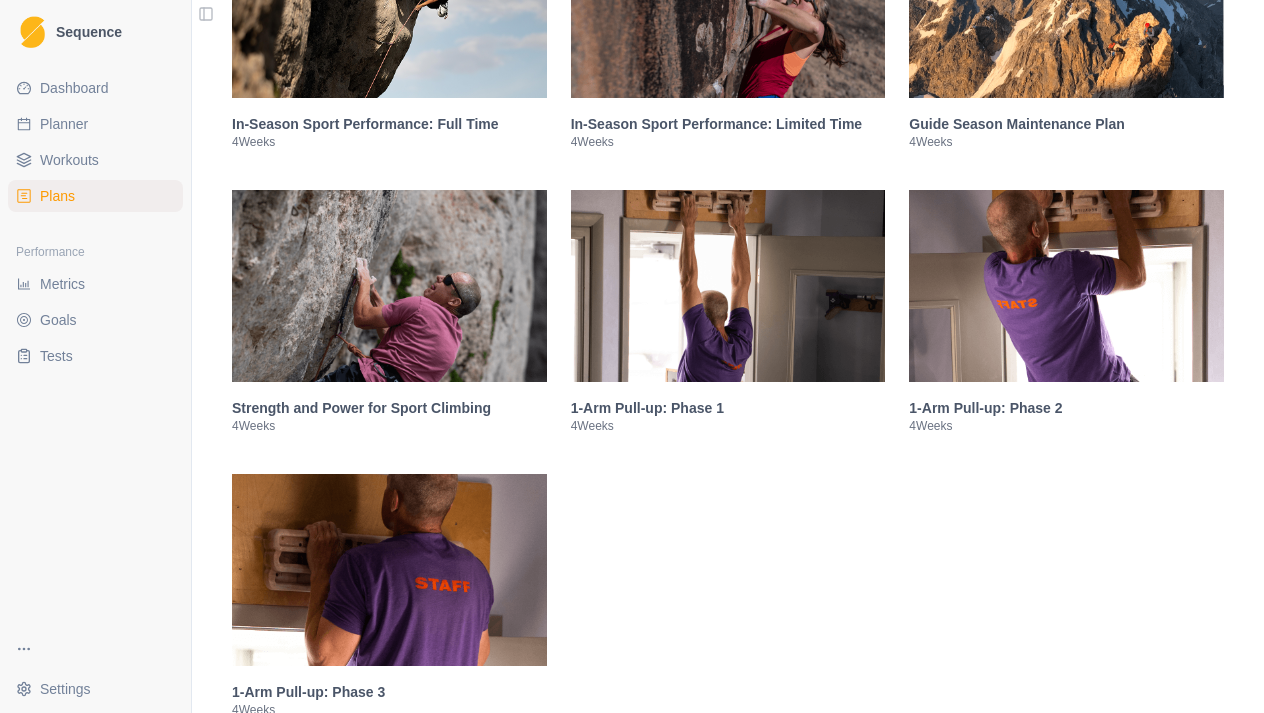 click at bounding box center [389, 286] 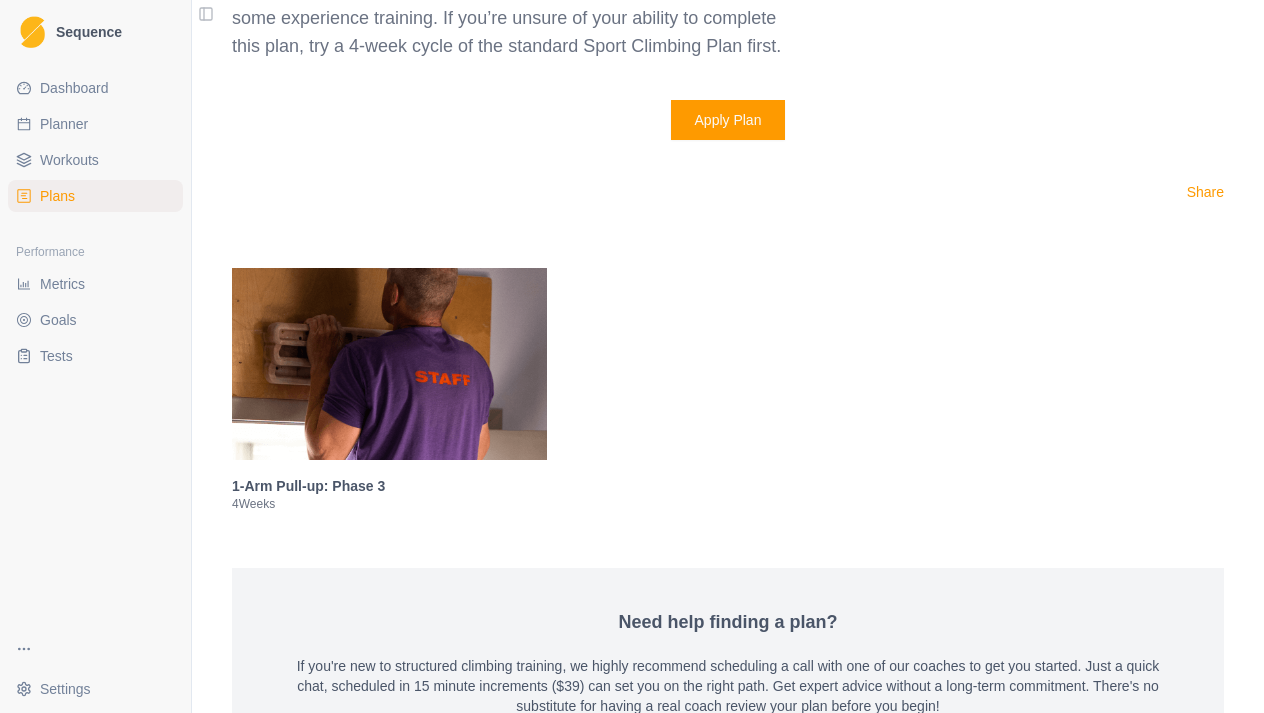 scroll, scrollTop: 4800, scrollLeft: 0, axis: vertical 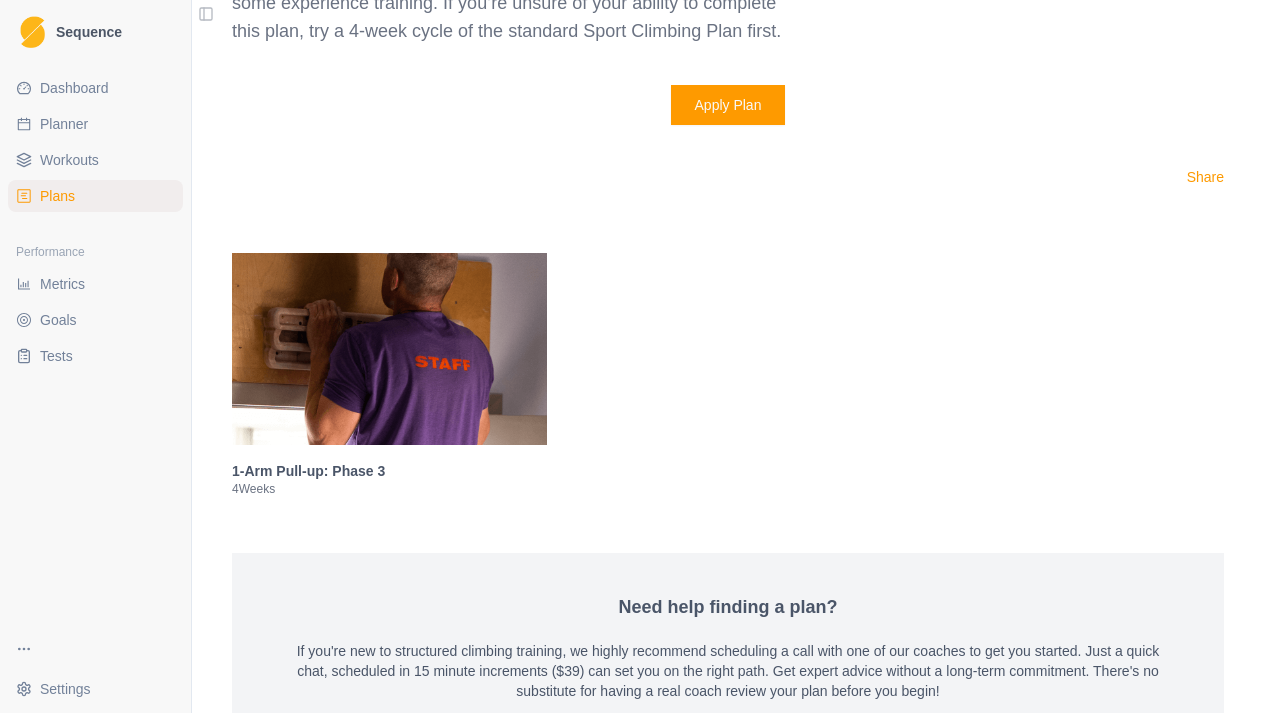 click on "Apply Plan" at bounding box center (728, 105) 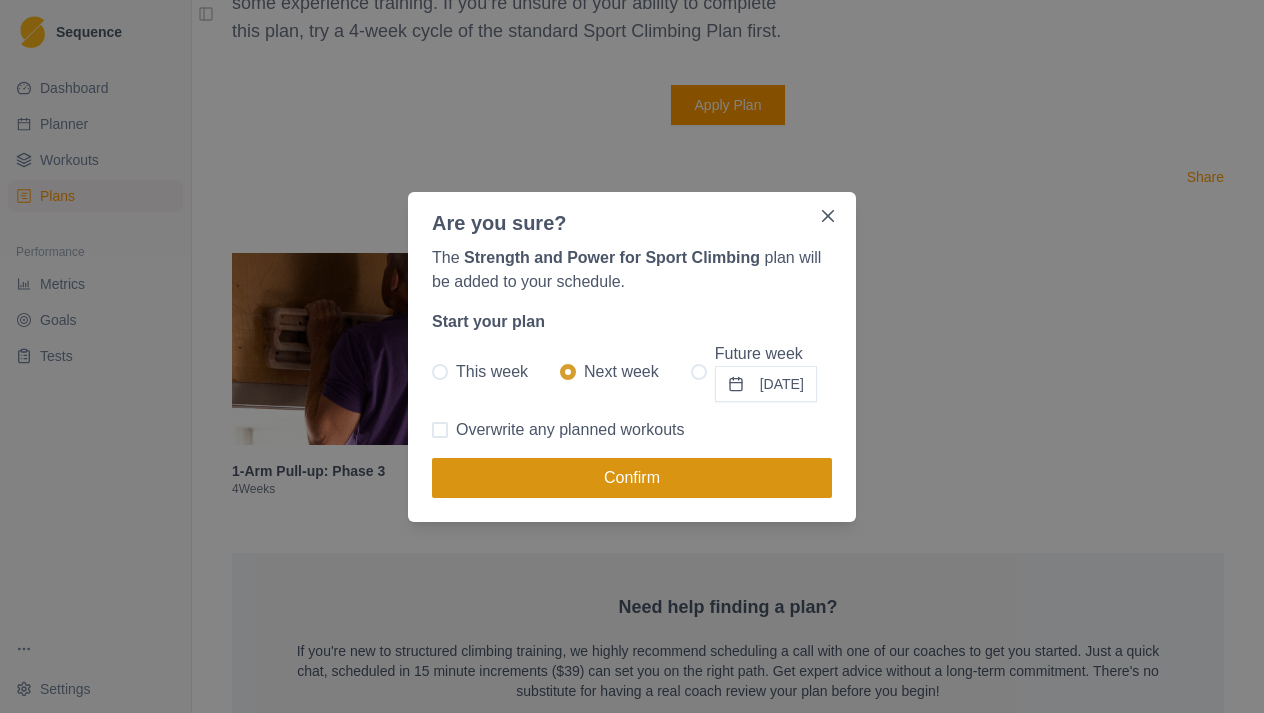 click on "Confirm" at bounding box center (632, 478) 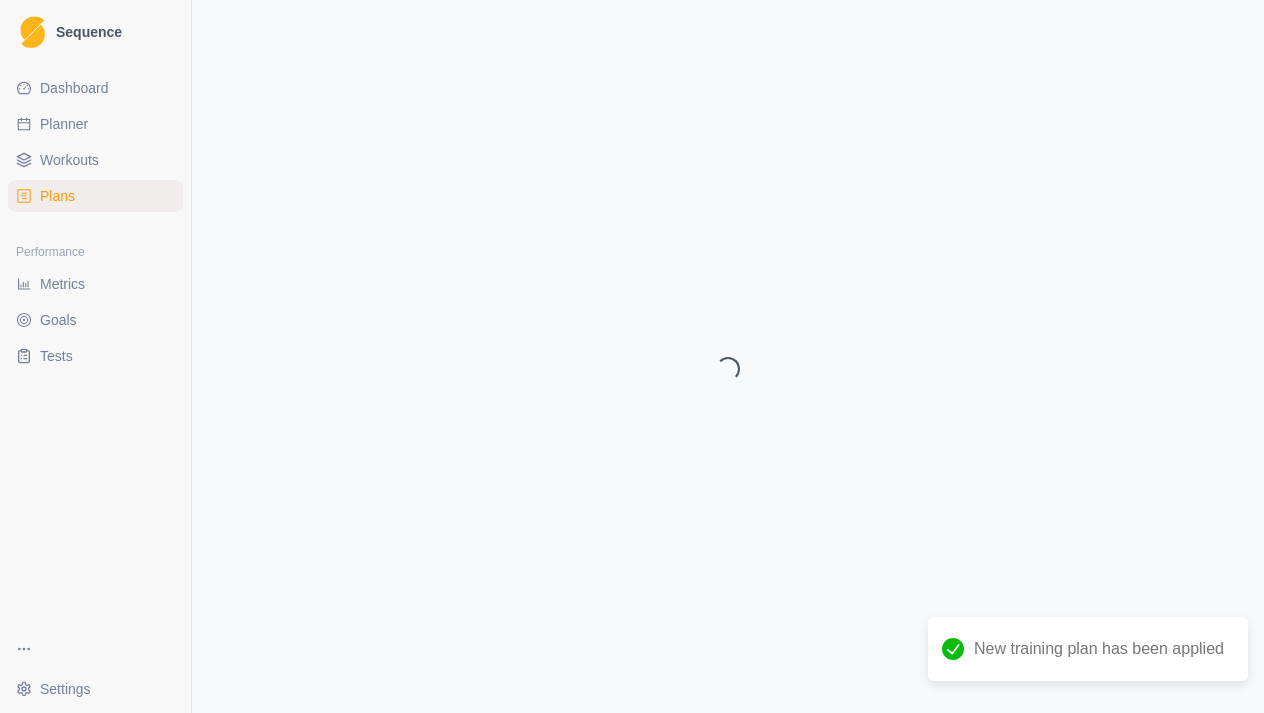 select on "month" 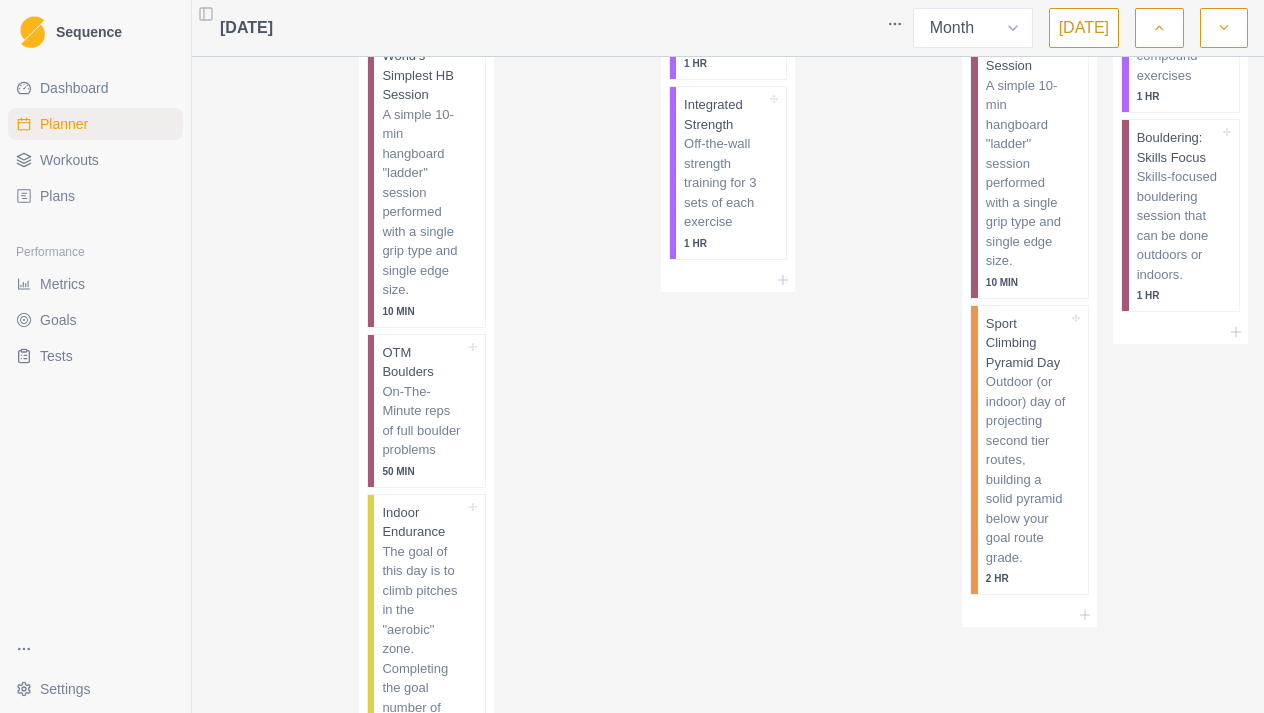 scroll, scrollTop: 907, scrollLeft: 0, axis: vertical 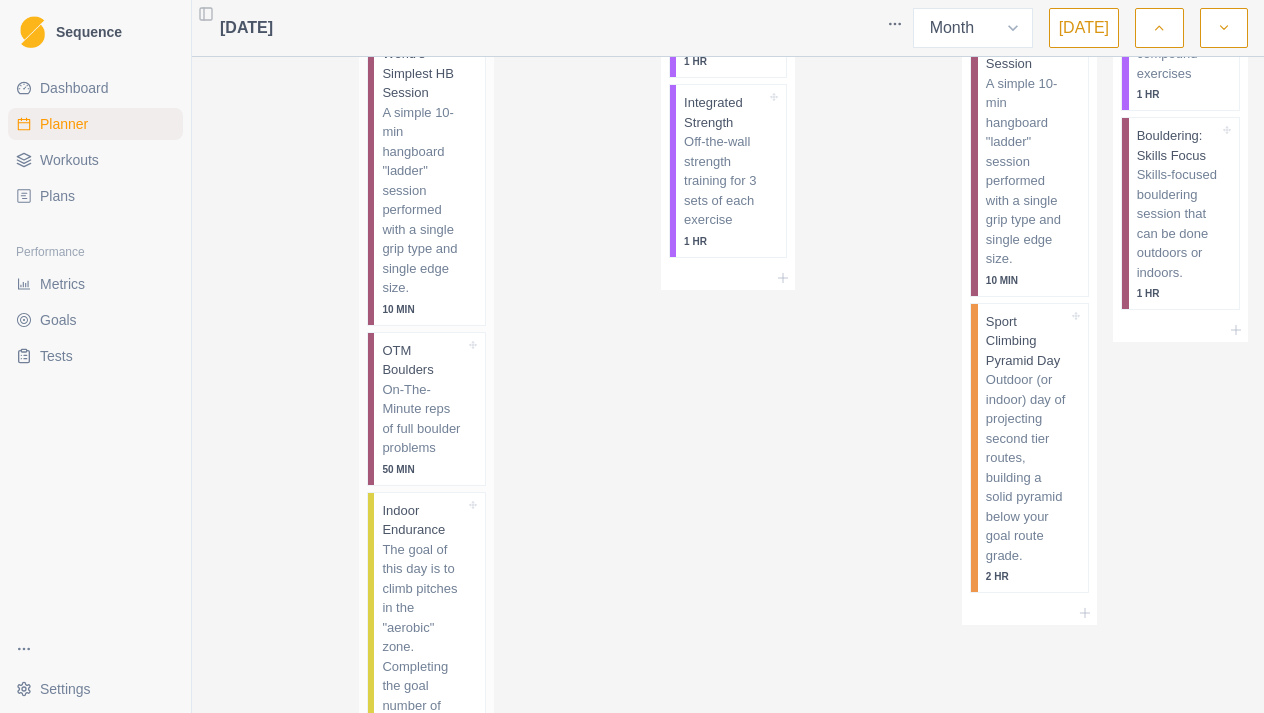 click on "On-The-Minute reps of full boulder problems" at bounding box center (423, 419) 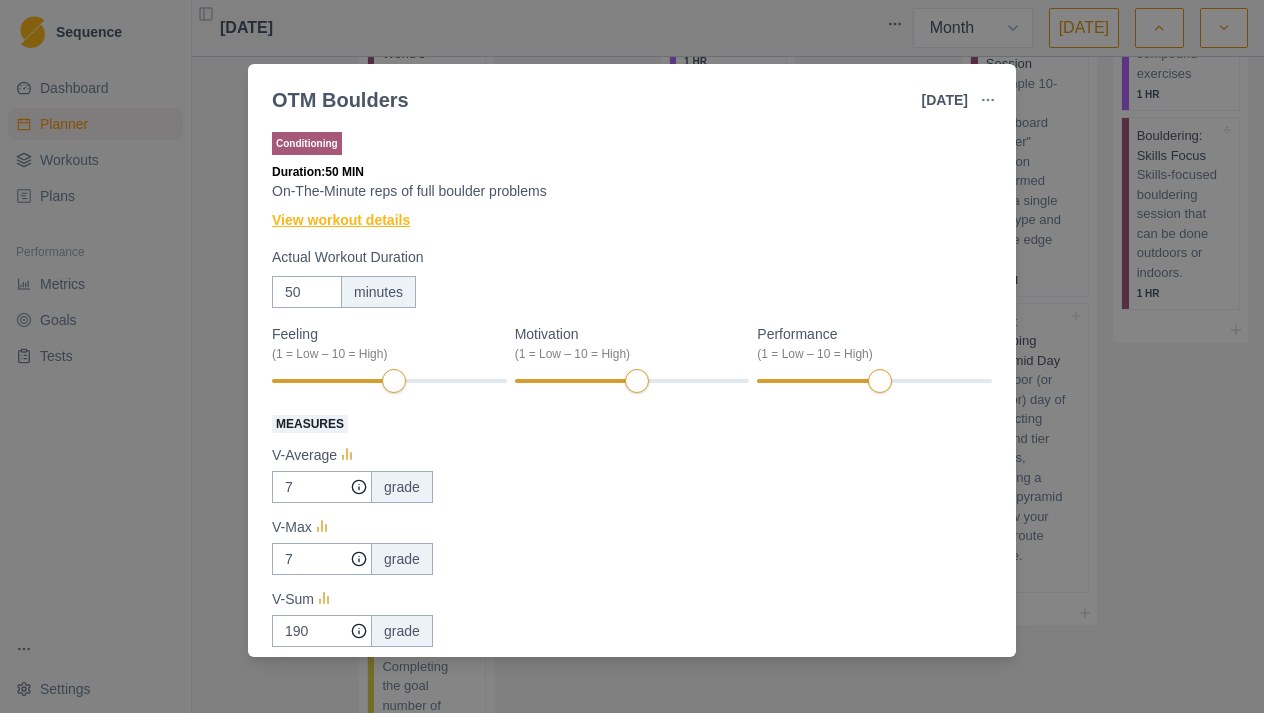 click on "View workout details" at bounding box center (341, 220) 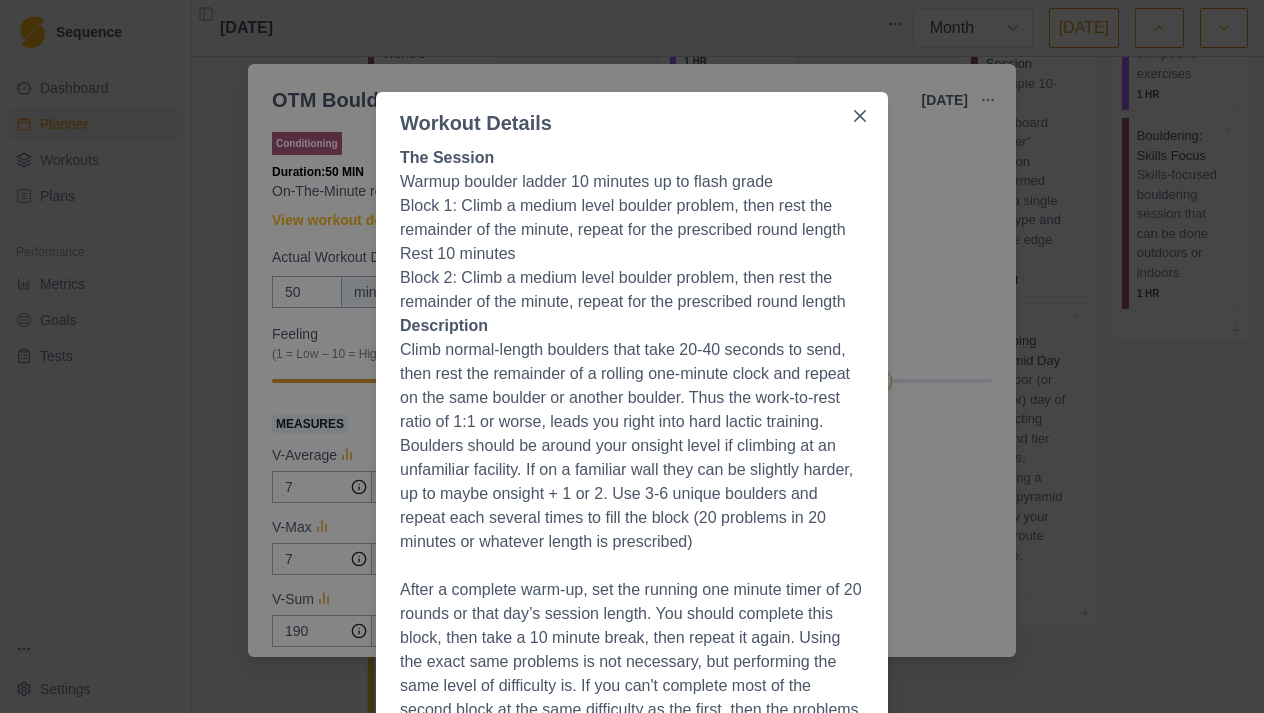 scroll, scrollTop: 31, scrollLeft: 0, axis: vertical 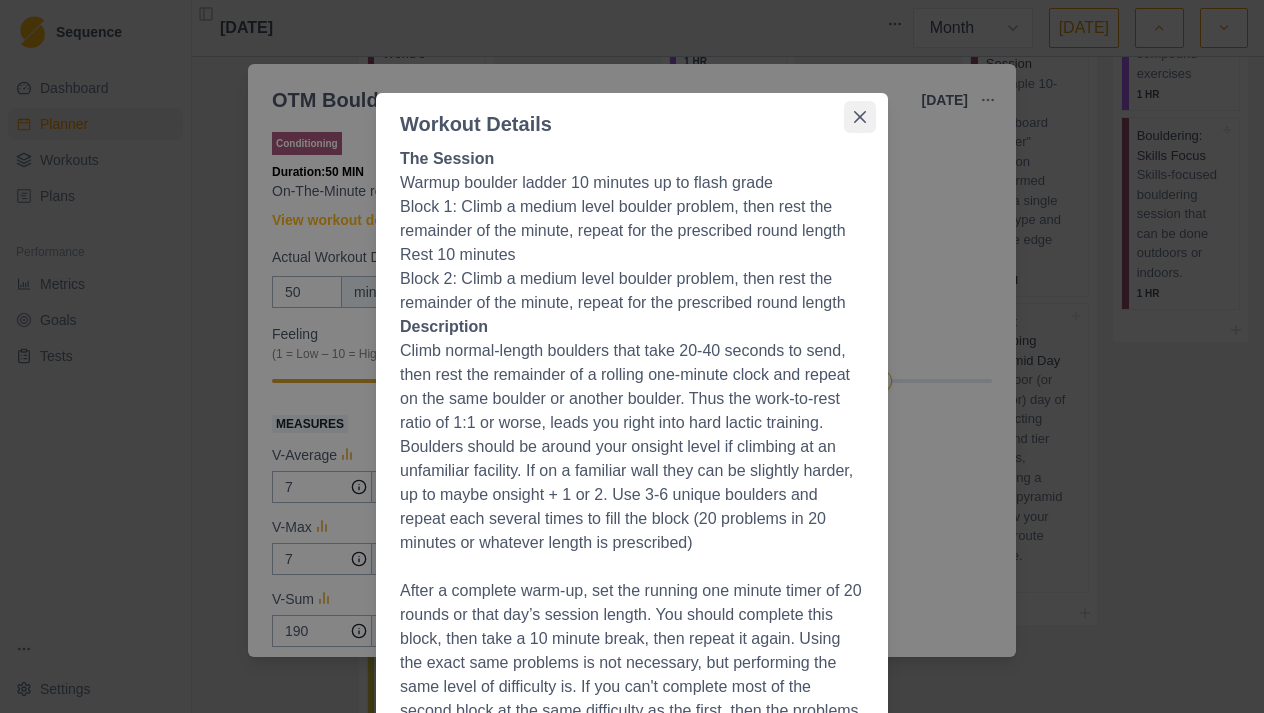 click at bounding box center (860, 117) 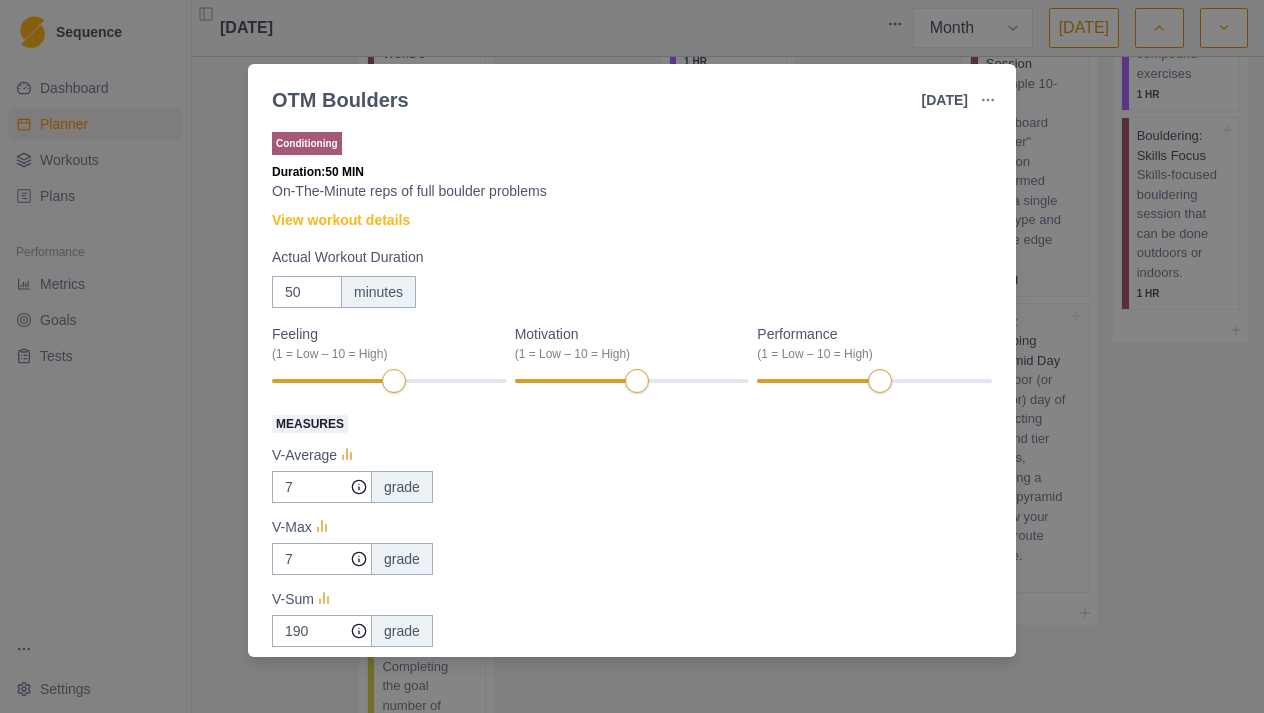 scroll, scrollTop: 0, scrollLeft: 0, axis: both 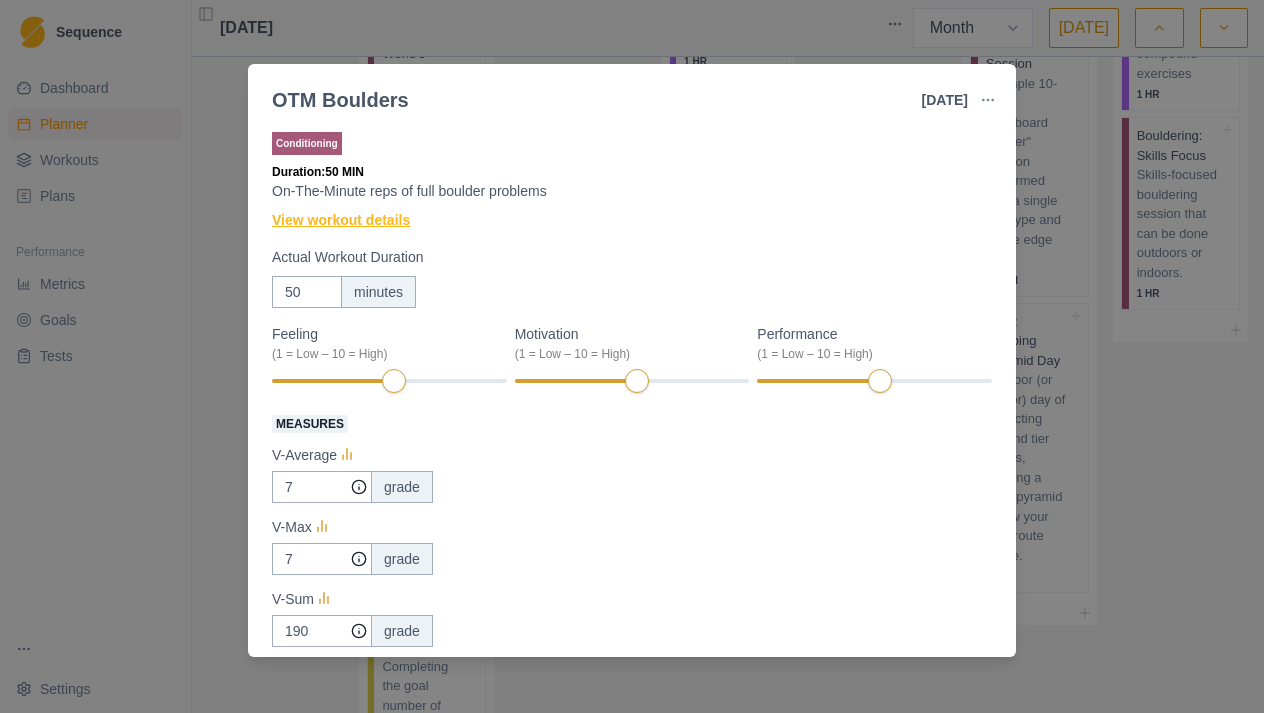 click on "View workout details" at bounding box center (341, 220) 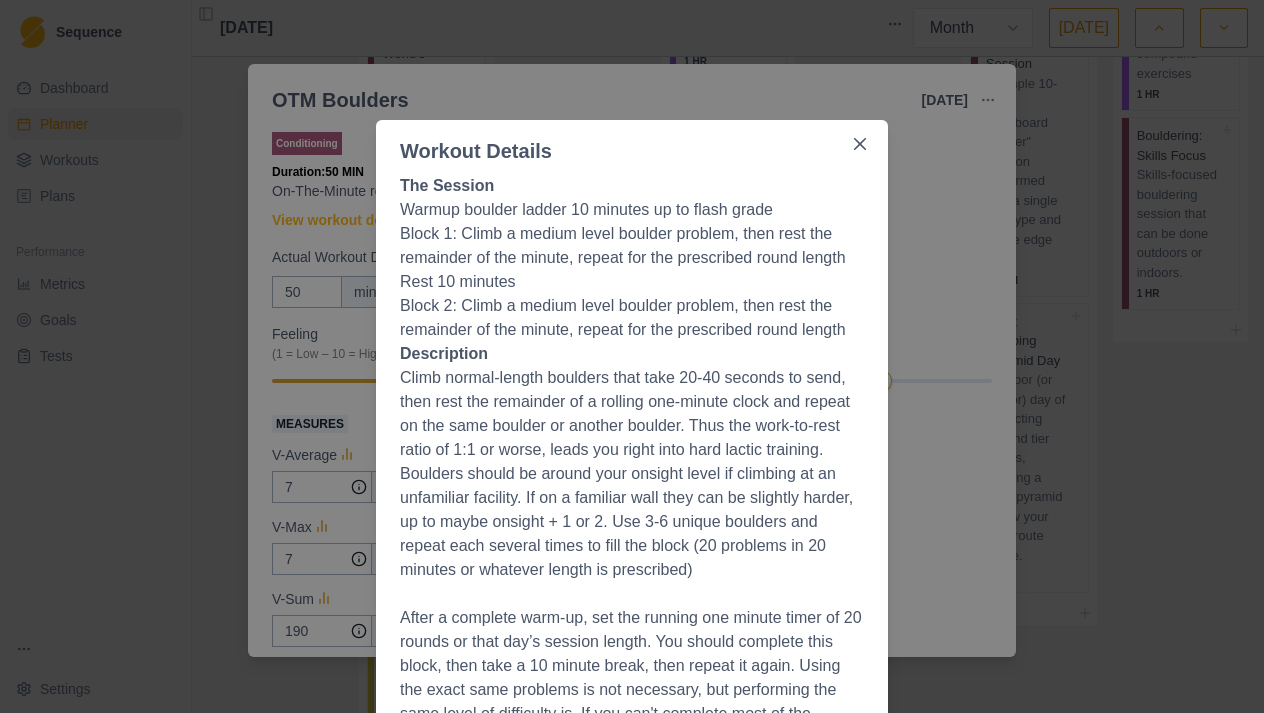 scroll, scrollTop: 0, scrollLeft: 0, axis: both 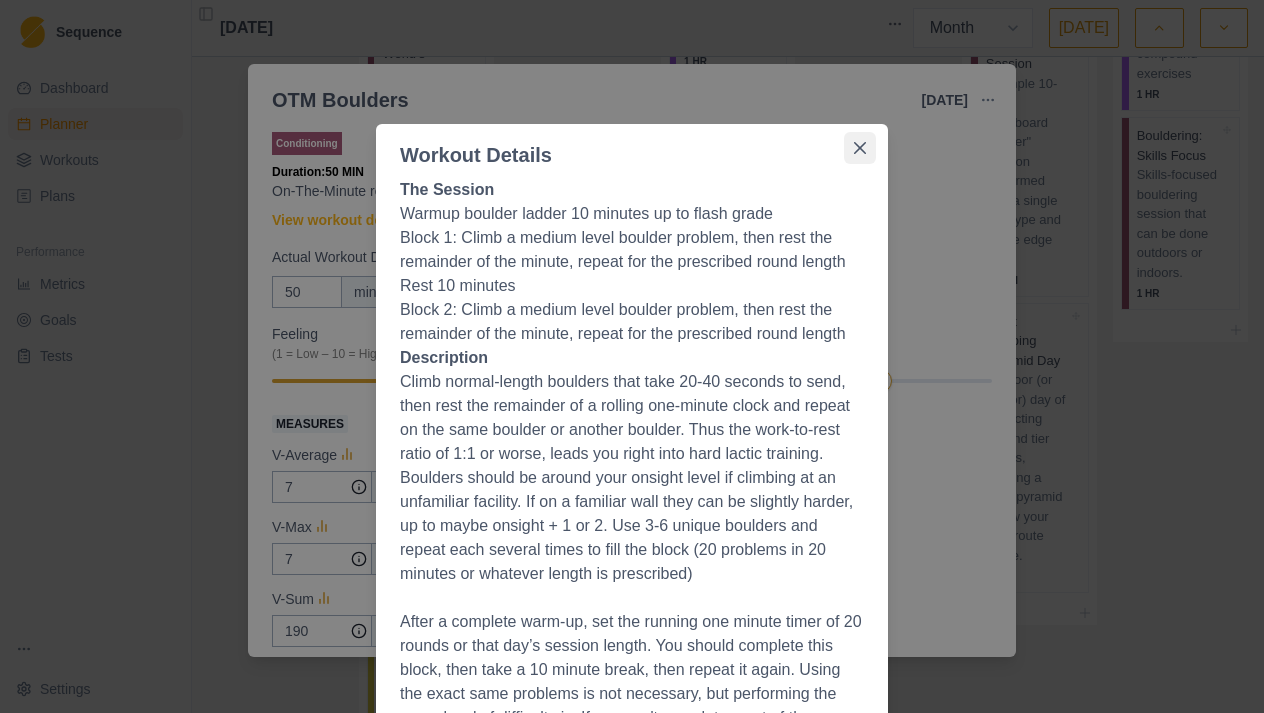 click 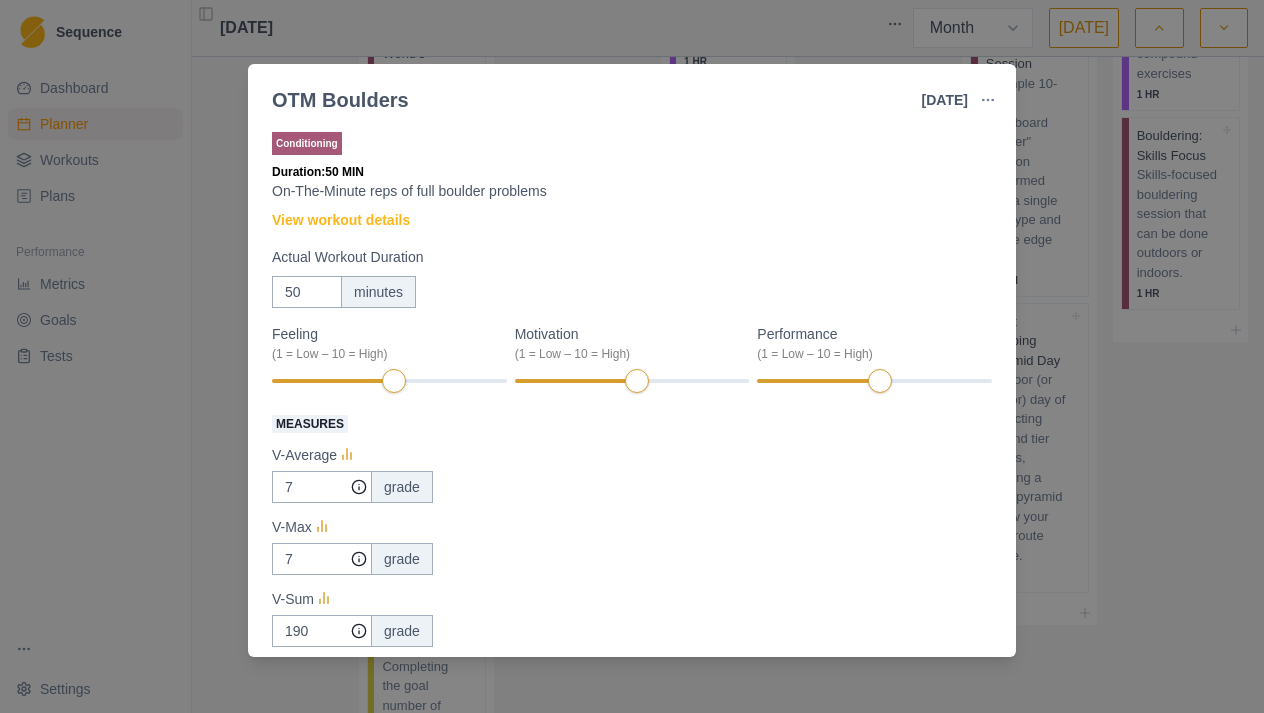 click on "OTM Boulders [DATE] Link To Goal View Workout Metrics Edit Original Workout Reschedule Workout Remove From Schedule Conditioning Duration:  50 MIN On-The-Minute reps of full boulder problems View workout details Actual Workout Duration 50 minutes Feeling (1 = Low – 10 = High) Motivation (1 = Low – 10 = High) Performance (1 = Low – 10 = High) Measures V-Average 7 grade V-Max  7 grade V-Sum 190 grade Training Notes View previous training notes Mark as Incomplete Complete Workout" at bounding box center (632, 356) 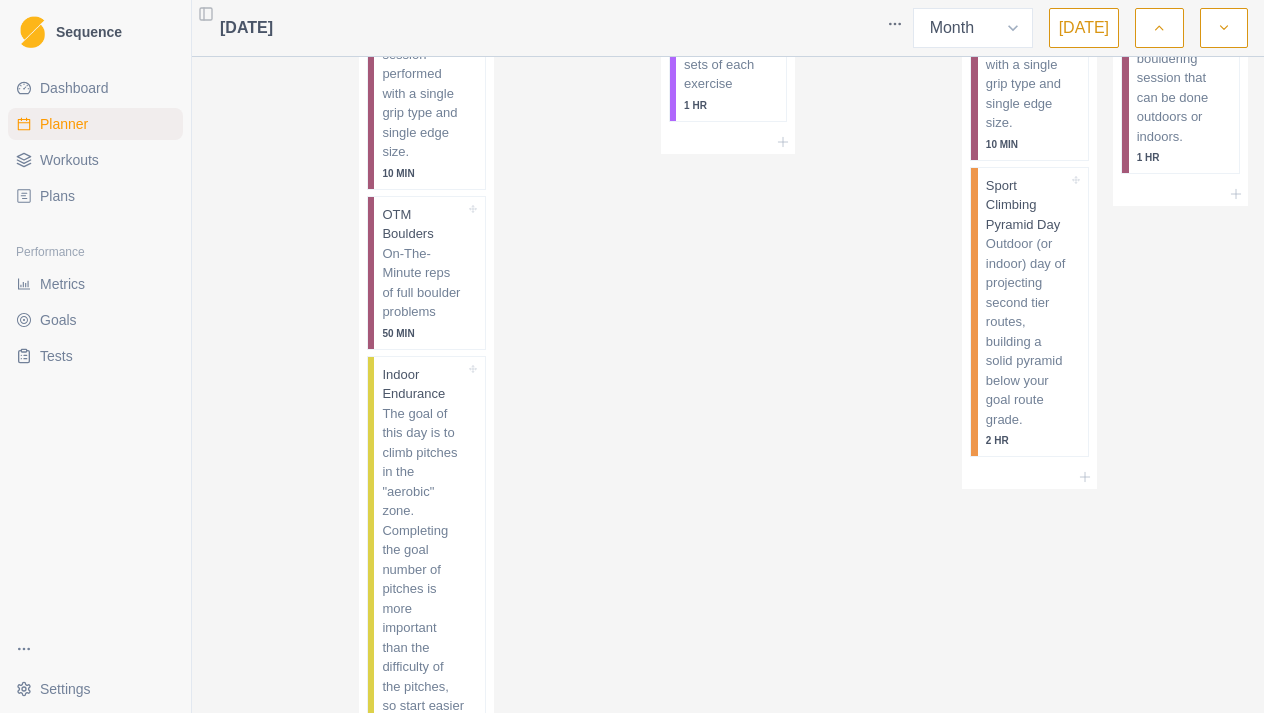scroll, scrollTop: 1204, scrollLeft: 0, axis: vertical 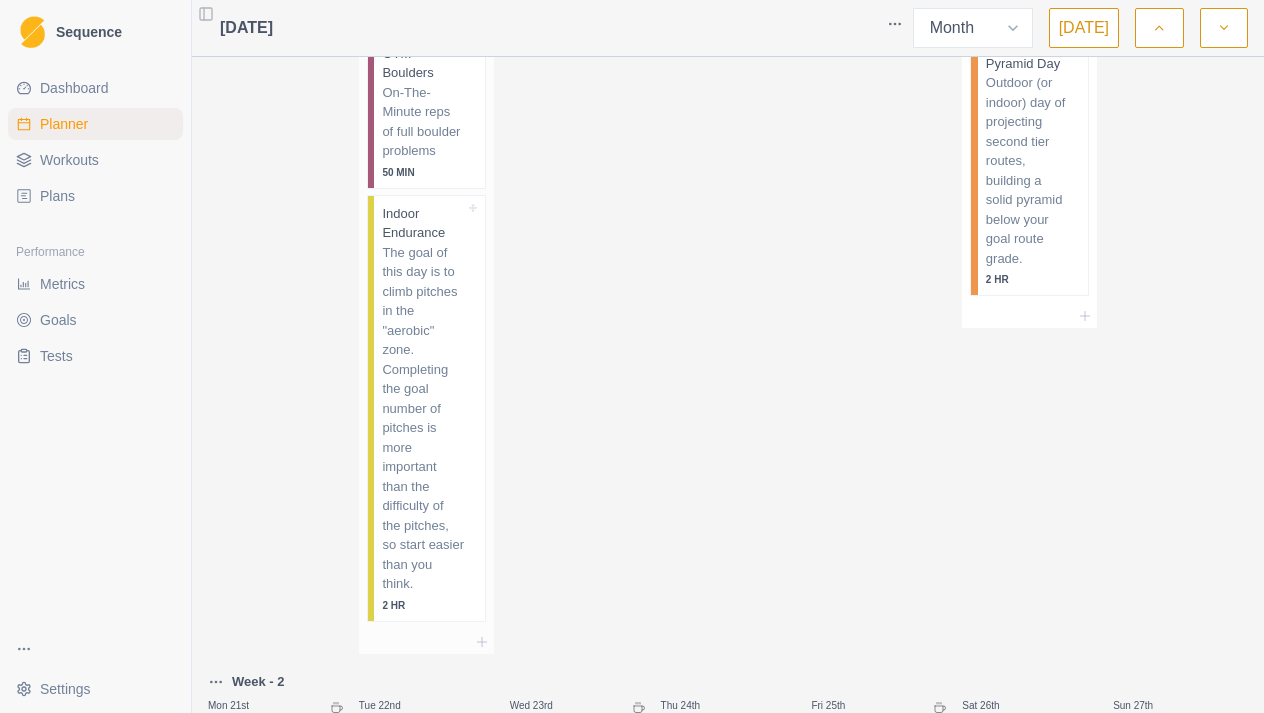 click on "The goal of this day is to climb pitches in the "aerobic" zone. Completing the goal number of pitches is more important than the difficulty of the pitches, so start easier than you think." at bounding box center (423, 418) 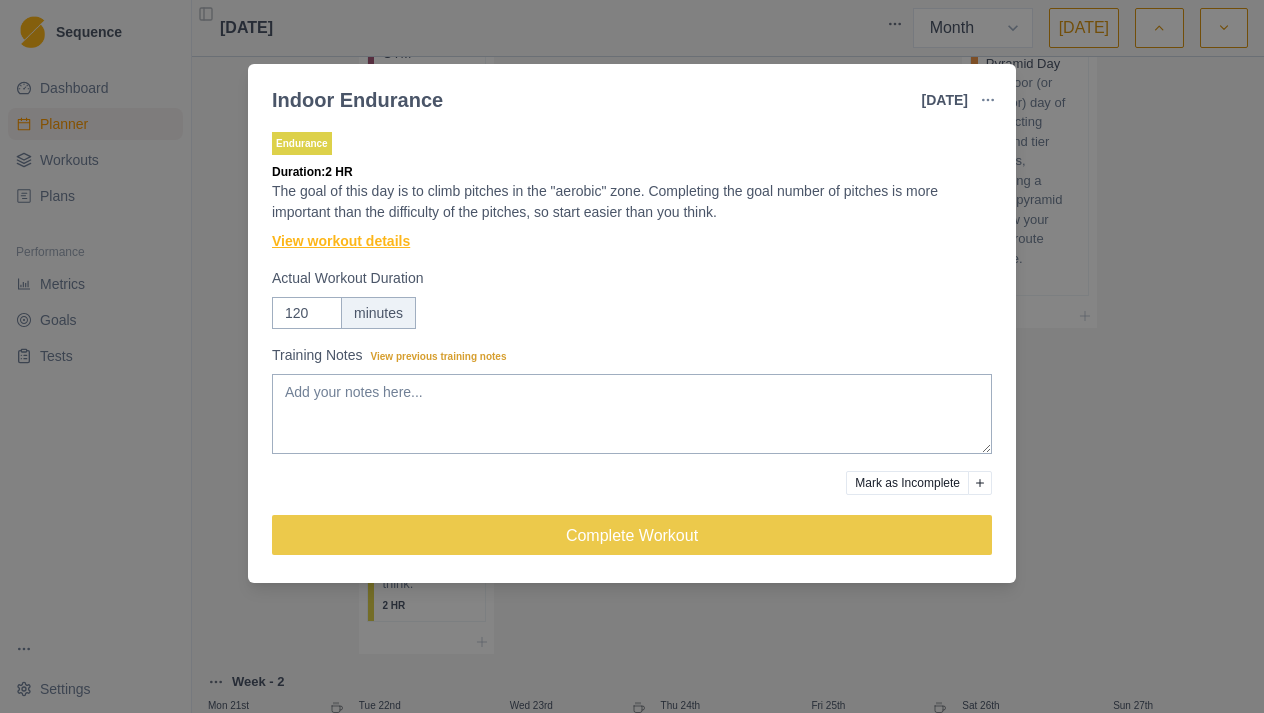 click on "View workout details" at bounding box center (341, 241) 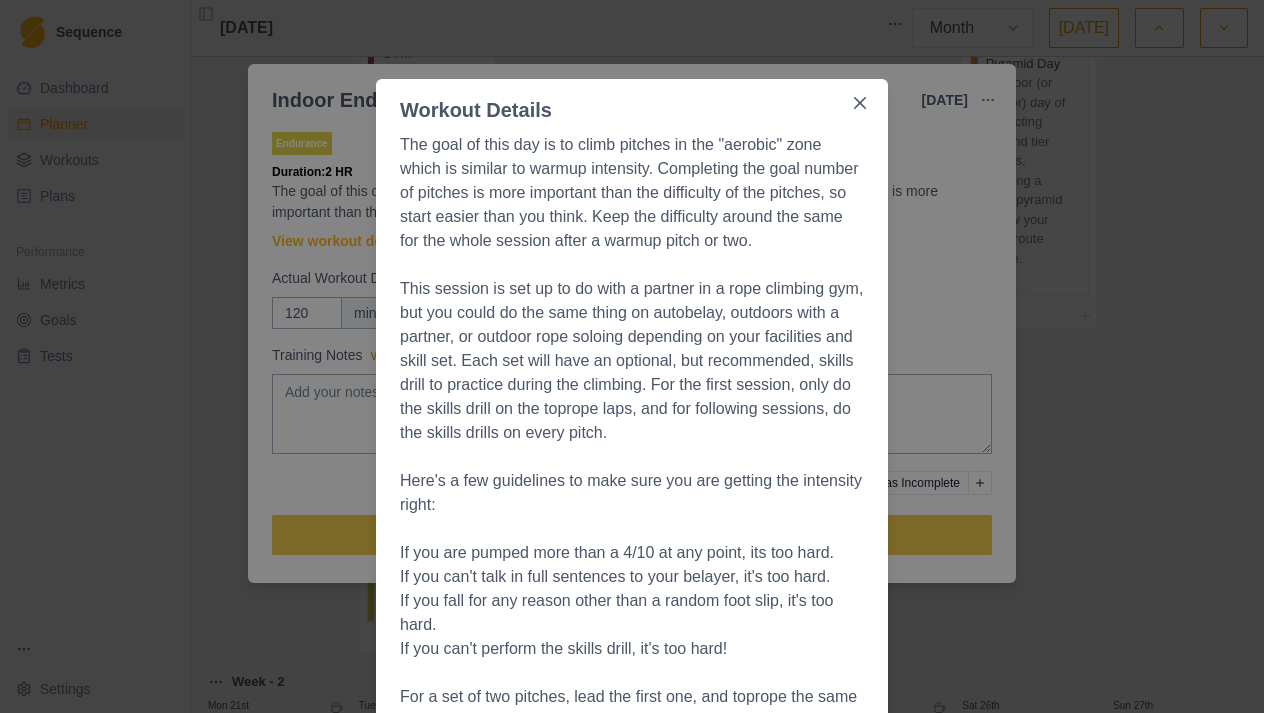 scroll, scrollTop: 0, scrollLeft: 0, axis: both 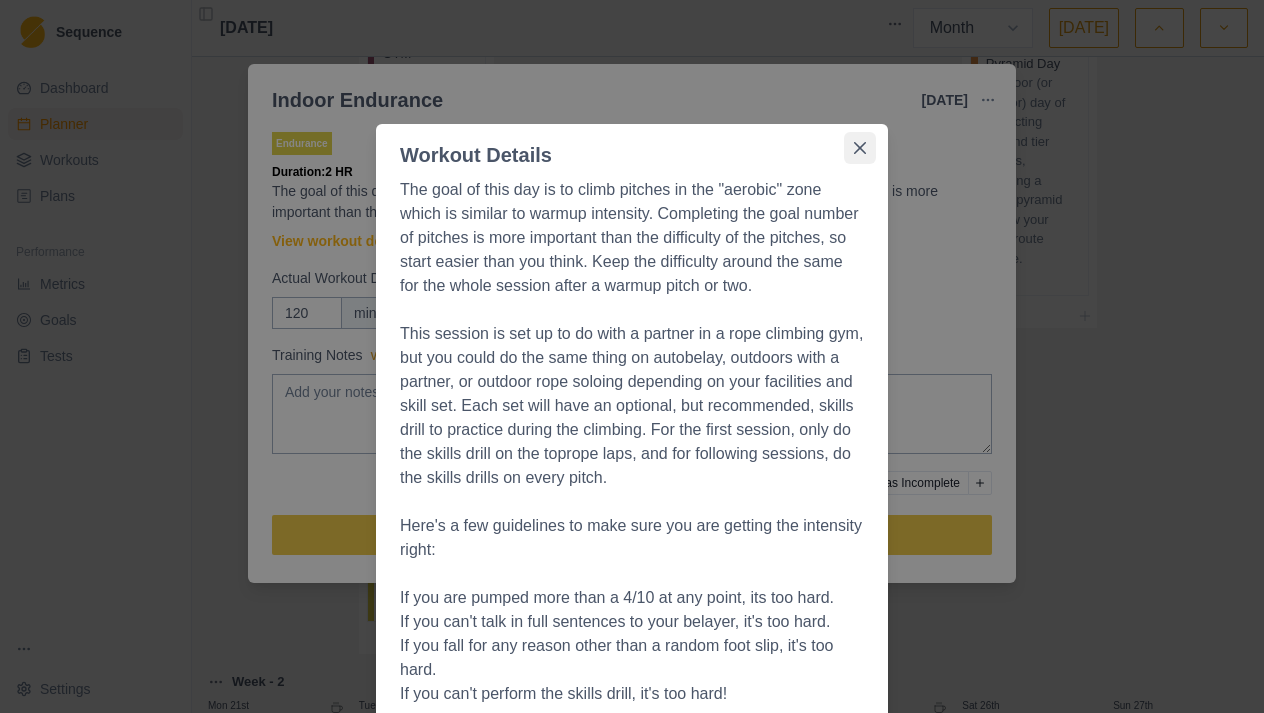 click 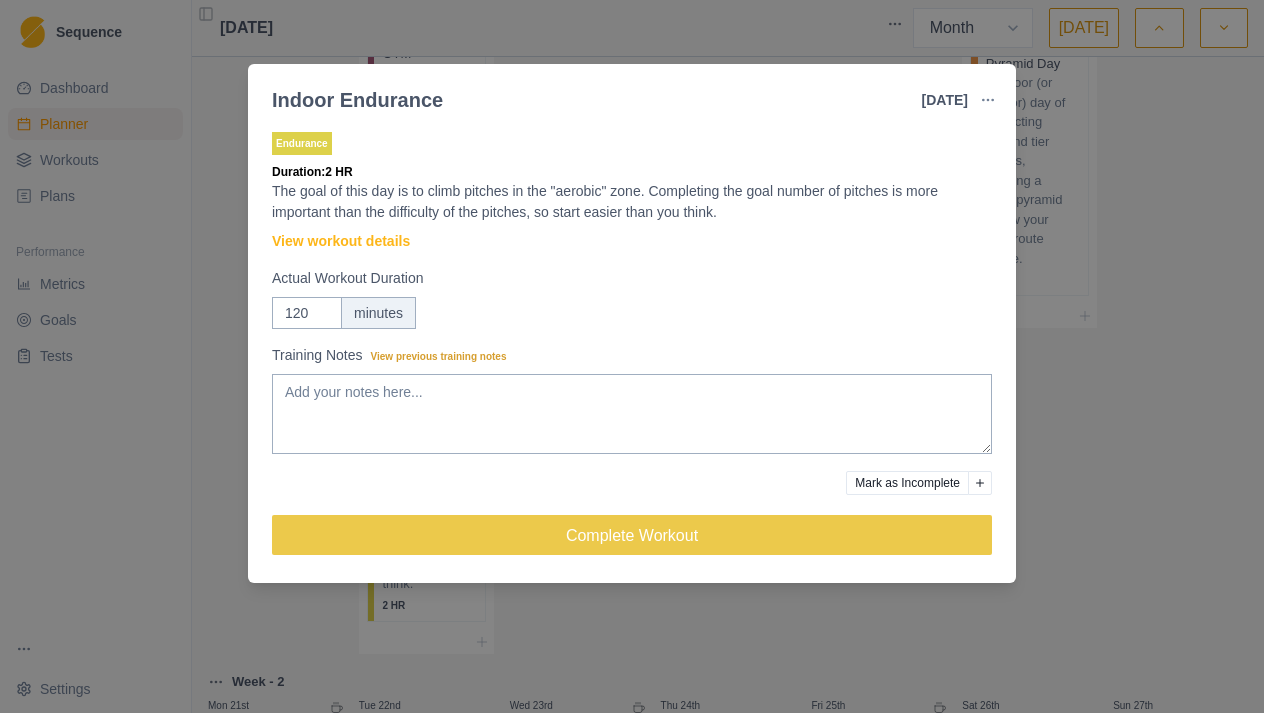 click on "Indoor Endurance [DATE] Link To Goal View Workout Metrics Edit Original Workout Reschedule Workout Remove From Schedule Endurance Duration:  2 HR The goal of this day is to climb pitches in the "aerobic" zone. Completing the goal number of pitches is more important than the difficulty of the pitches, so start easier than you think. View workout details Actual Workout Duration 120 minutes Training Notes View previous training notes Mark as Incomplete Complete Workout" at bounding box center (632, 356) 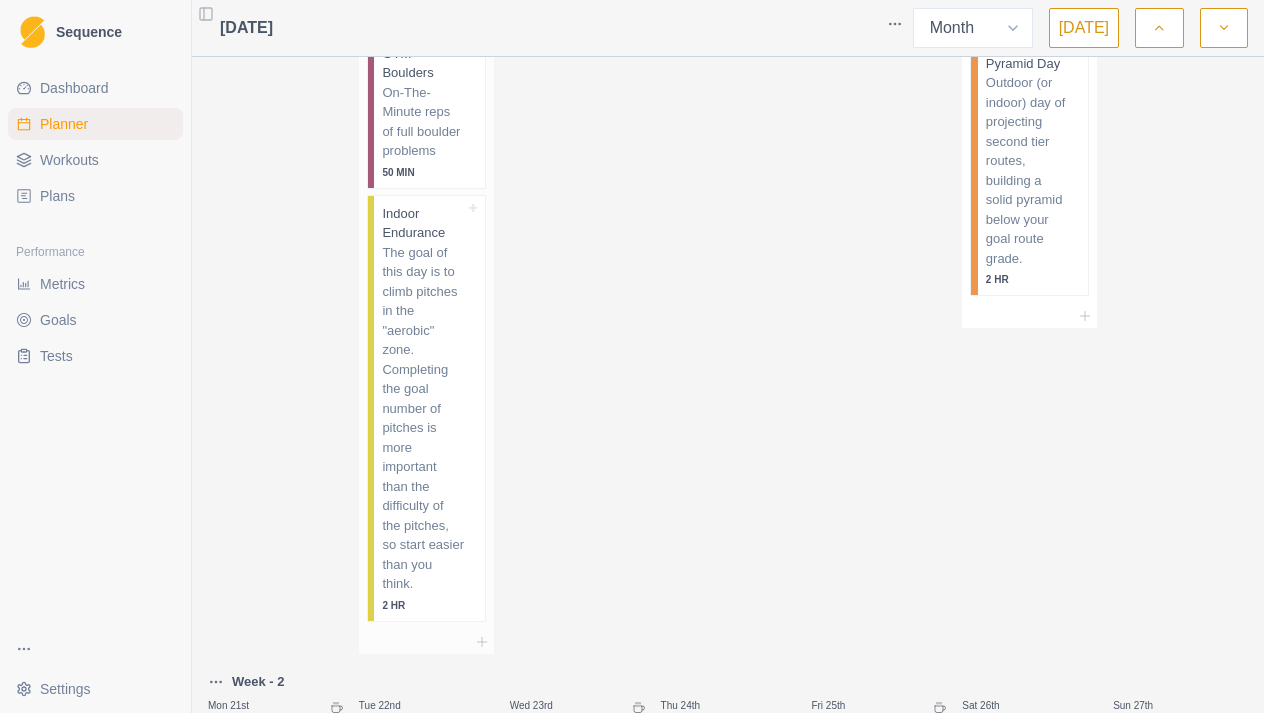 click on "The goal of this day is to climb pitches in the "aerobic" zone. Completing the goal number of pitches is more important than the difficulty of the pitches, so start easier than you think." at bounding box center (423, 418) 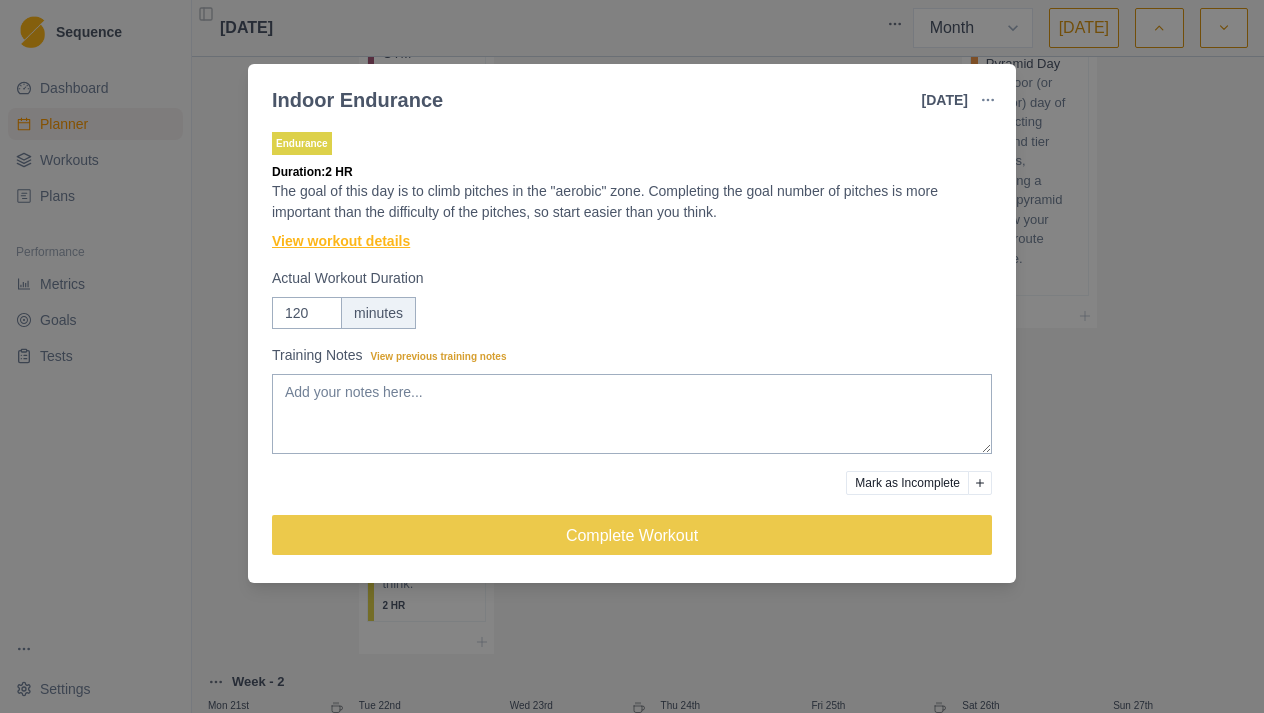 click on "View workout details" at bounding box center [341, 241] 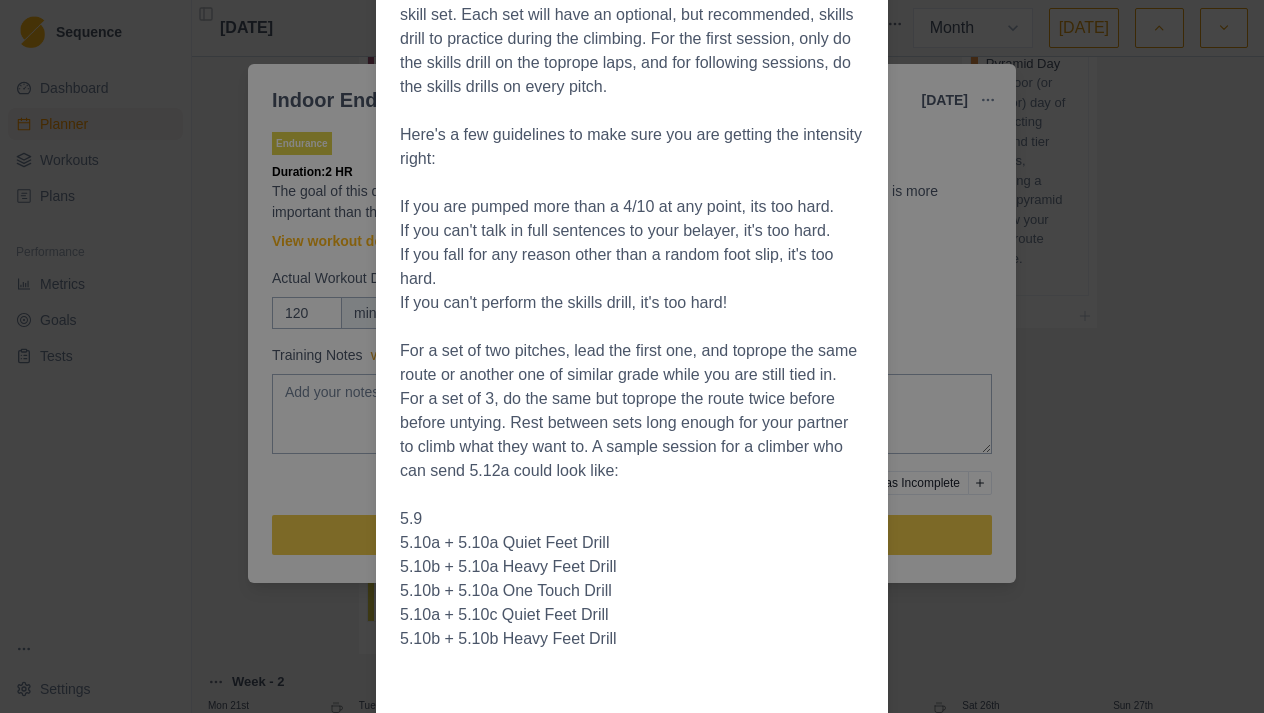 scroll, scrollTop: 388, scrollLeft: 0, axis: vertical 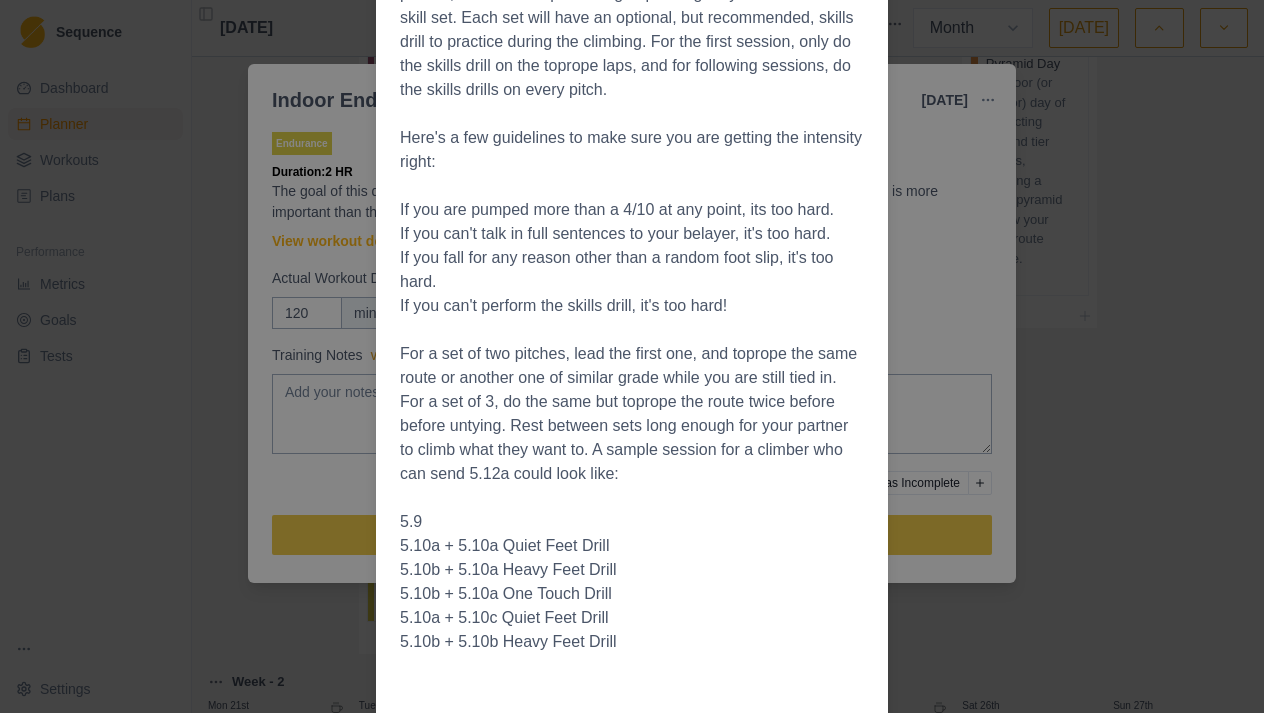 click on "Workout Details The goal of this day is to climb pitches in the "aerobic" zone which is similar to warmup intensity. Completing the goal number of pitches is more important than the difficulty of the pitches, so start easier than you think. Keep the difficulty around the same for the whole session after a warmup pitch or two. This session is set up to do with a partner in a rope climbing gym, but you could do the same thing on autobelay, outdoors with a partner, or outdoor rope soloing depending on your facilities and skill set. Each set will have an optional, but recommended, skills drill to practice during the climbing. For the first session, only do the skills drill on the toprope laps, and for following sessions, do the skills drills on every pitch. Here's a few guidelines to make sure you are getting the intensity right: If you are pumped more than a 4/10 at any point, its too hard. If you can't talk in full sentences to your belayer, it's too hard. If you can't perform the skills drill, it's too hard!" at bounding box center [632, 356] 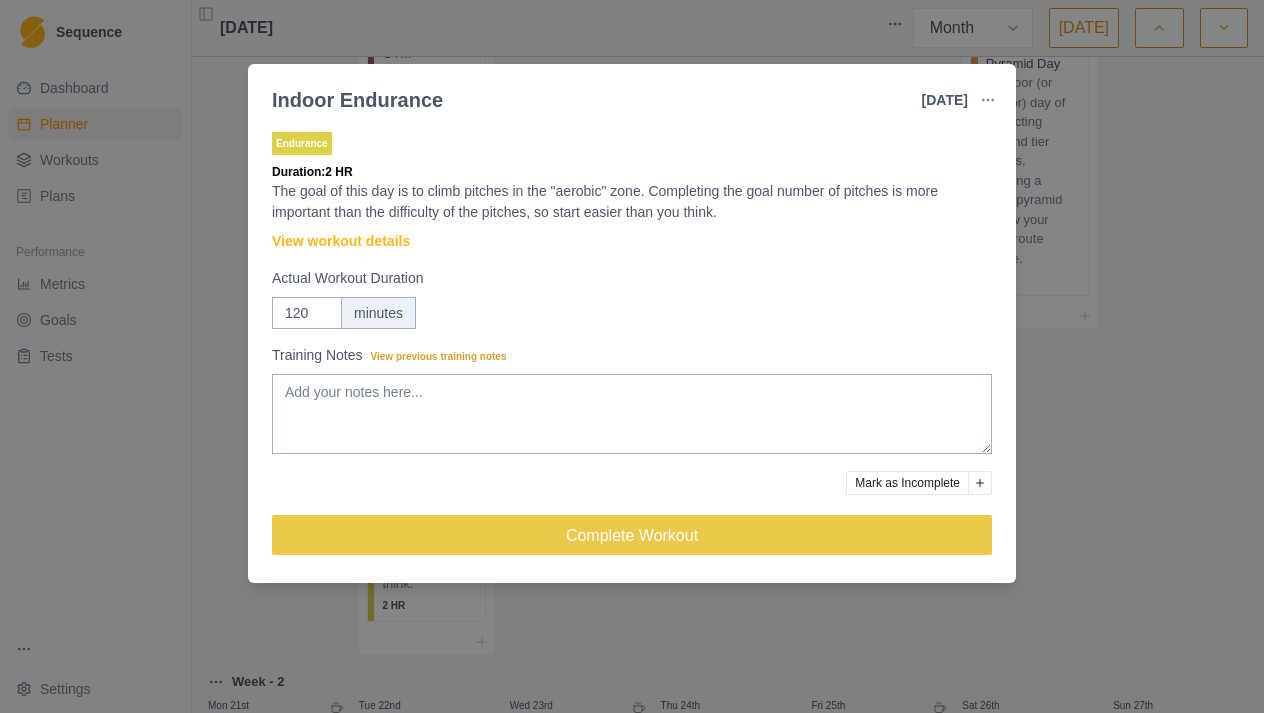 click on "Indoor Endurance [DATE] Link To Goal View Workout Metrics Edit Original Workout Reschedule Workout Remove From Schedule Endurance Duration:  2 HR The goal of this day is to climb pitches in the "aerobic" zone. Completing the goal number of pitches is more important than the difficulty of the pitches, so start easier than you think. View workout details Actual Workout Duration 120 minutes Training Notes View previous training notes Mark as Incomplete Complete Workout" at bounding box center [632, 356] 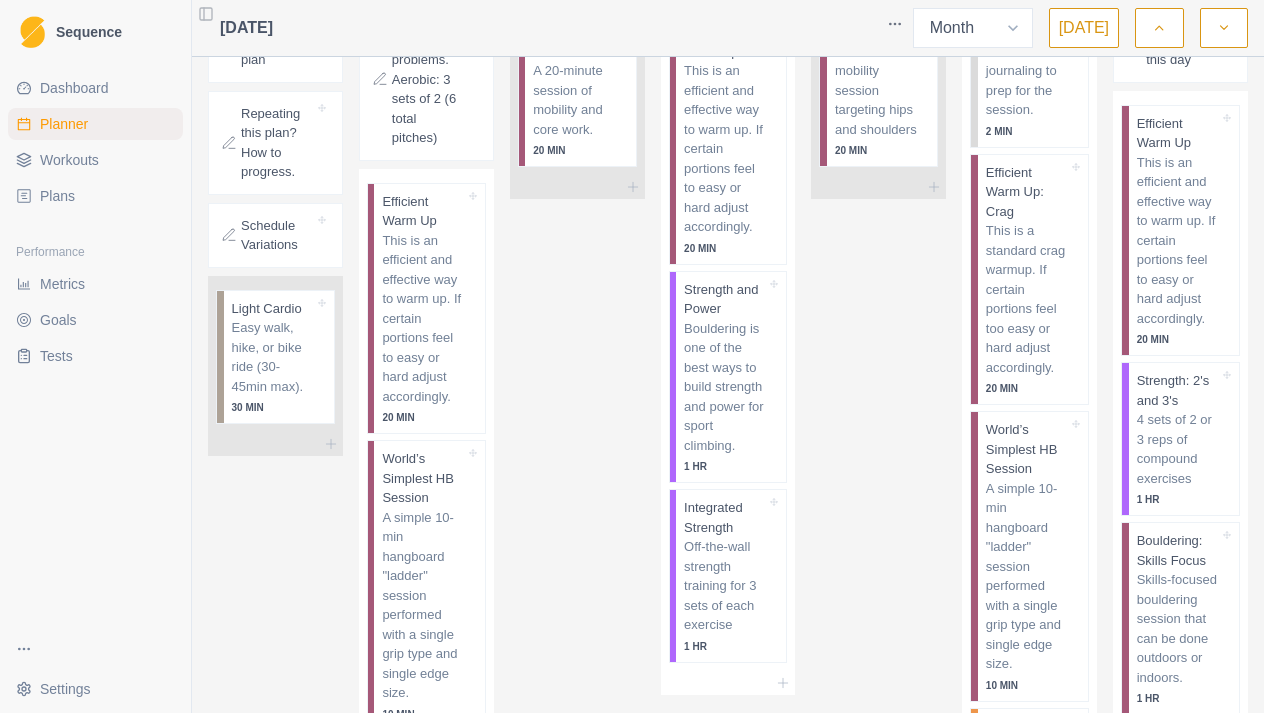 scroll, scrollTop: 522, scrollLeft: 0, axis: vertical 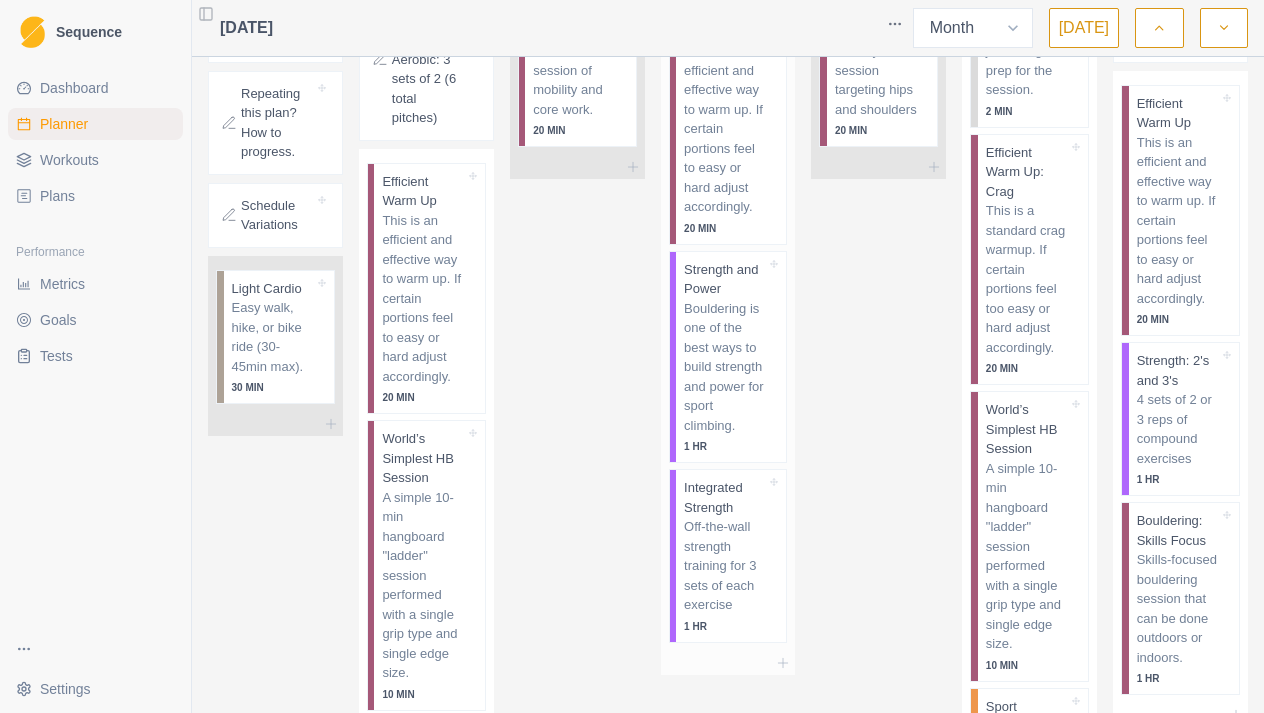 click on "Bouldering is one of the best ways to build strength and power for sport climbing." at bounding box center [725, 367] 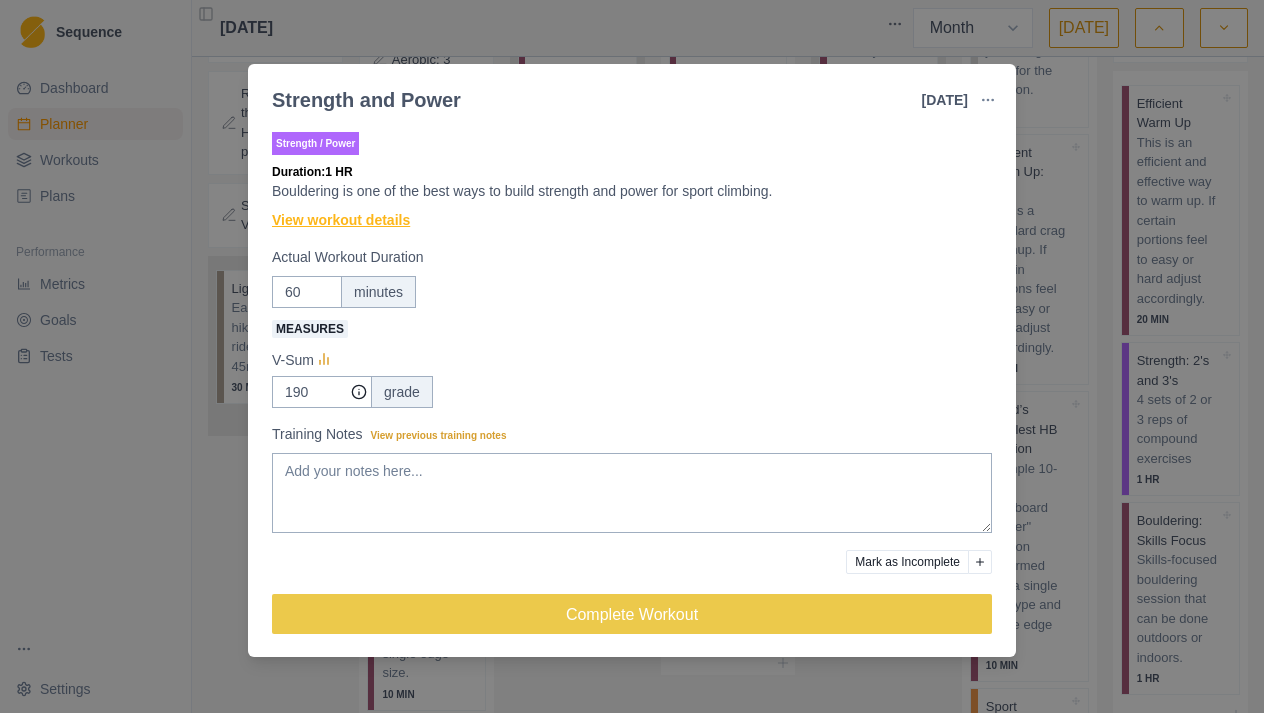 click on "View workout details" at bounding box center (341, 220) 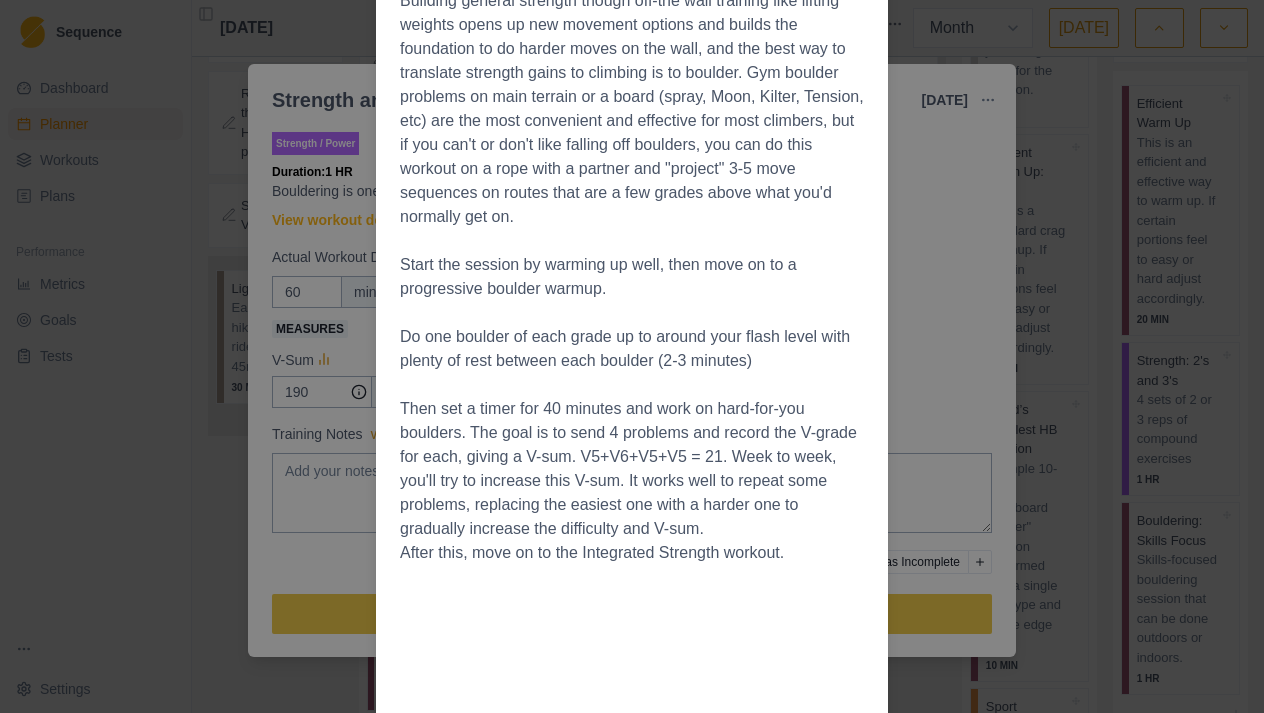 scroll, scrollTop: 324, scrollLeft: 0, axis: vertical 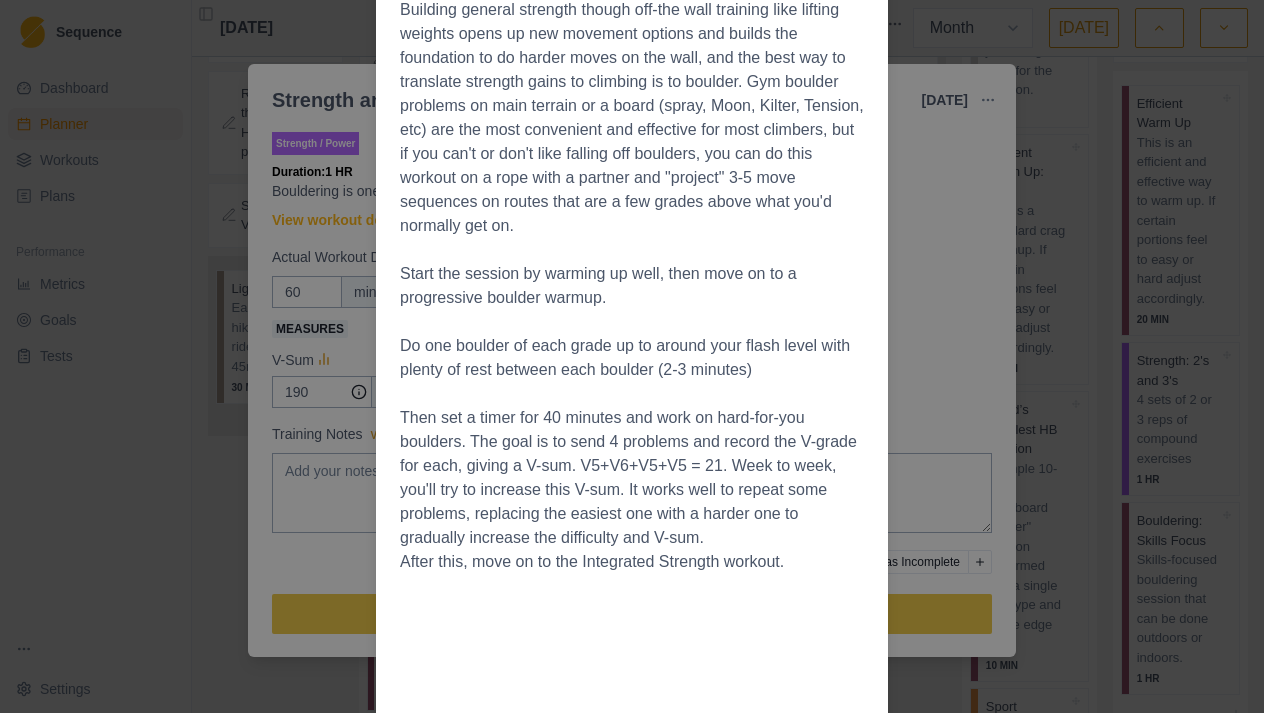 click on "Workout Details Strength training is important, as it allows us to have the physical strength to safely perform the movements of our sport. Over time, as we get stronger, we open up new movement options that were not possible before. Strength training also reduces the risk of injury and helps increase longevity in the sport. Building general strength though off-the wall training like lifting weights opens up new movement options and builds the foundation to do harder moves on the wall, and the best way to translate strength gains to climbing is to boulder. Gym boulder problems on main terrain or a board (spray, Moon, Kilter, Tension, etc) are the most convenient and effective for most climbers, but if you can't or don't like falling off boulders, you can do this workout on a rope with a partner and "project" 3-5 move sequences on routes that are a few grades above what you'd normally get on. Start the session by warming up well, then move on to a progressive boulder warmup." at bounding box center (632, 356) 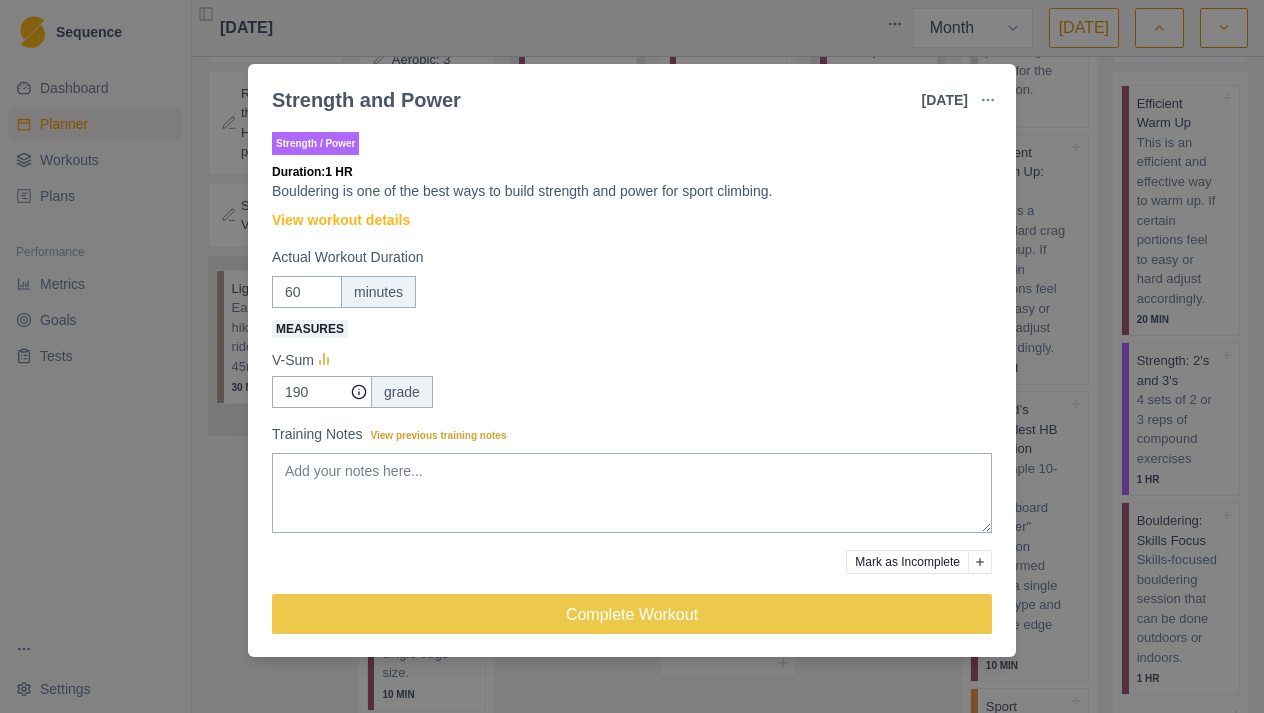 click on "Strength and Power [DATE] Link To Goal View Workout Metrics Edit Original Workout Reschedule Workout Remove From Schedule Strength / Power Duration:  1 HR Bouldering is one of the best ways to build strength and power for sport climbing. View workout details Actual Workout Duration 60 minutes Measures V-Sum 190 grade Training Notes View previous training notes Mark as Incomplete Complete Workout" at bounding box center (632, 356) 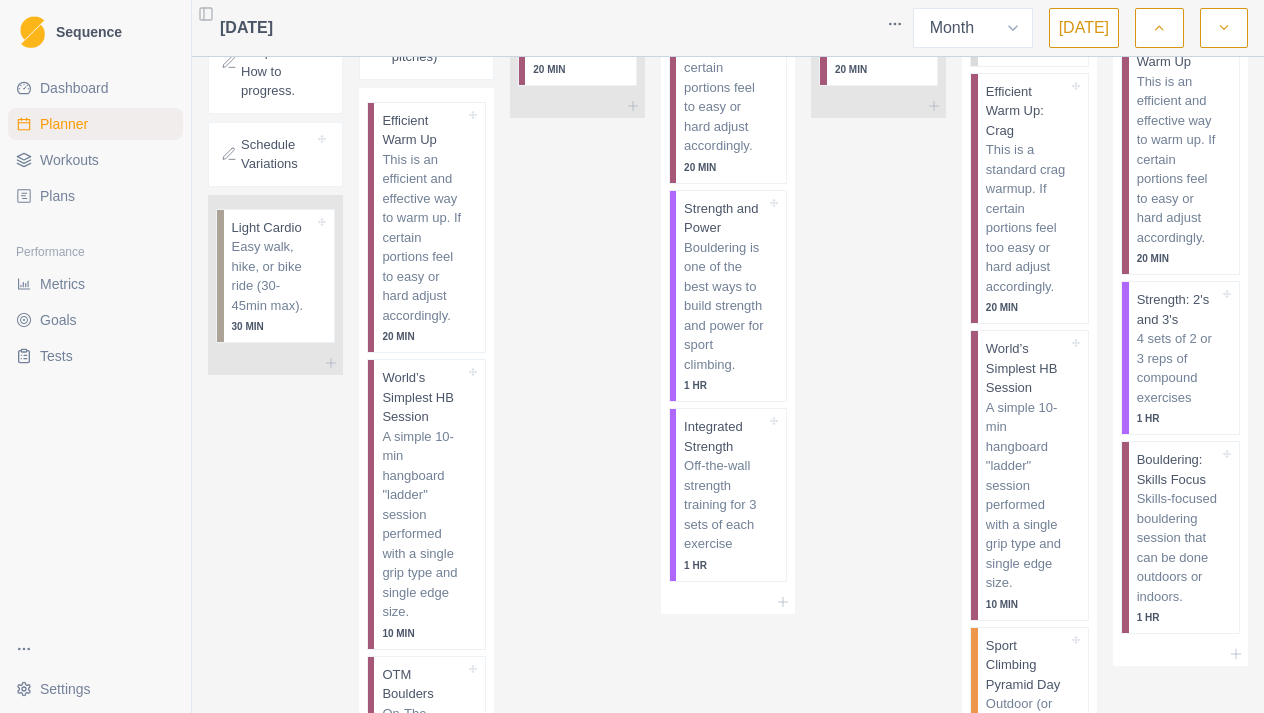 scroll, scrollTop: 585, scrollLeft: 0, axis: vertical 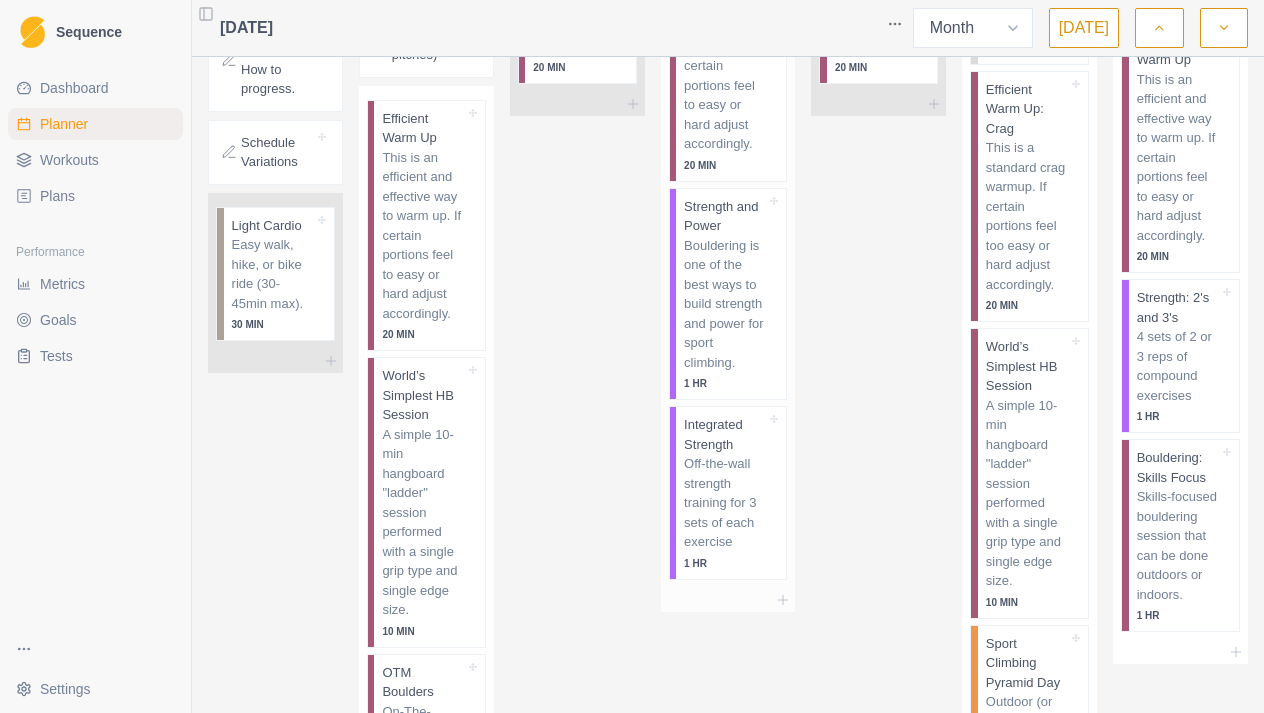 click on "Off-the-wall strength training for 3 sets of each exercise" at bounding box center (725, 503) 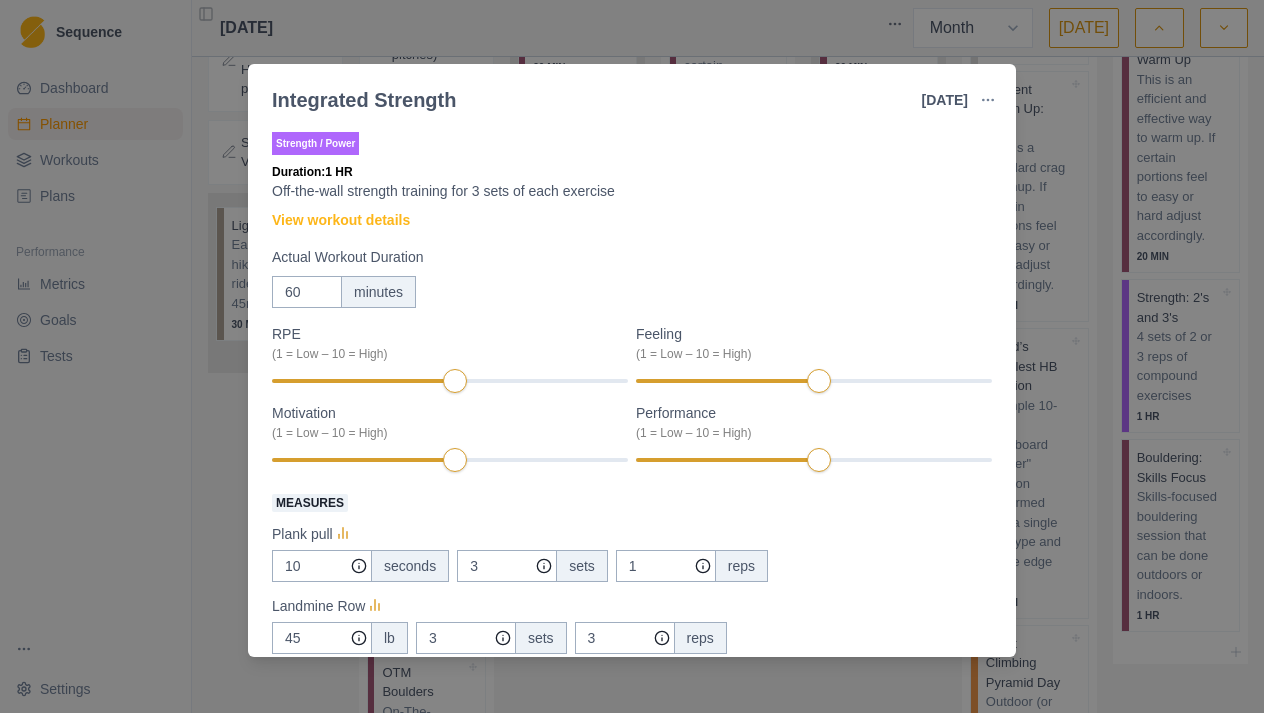 scroll, scrollTop: 0, scrollLeft: 0, axis: both 